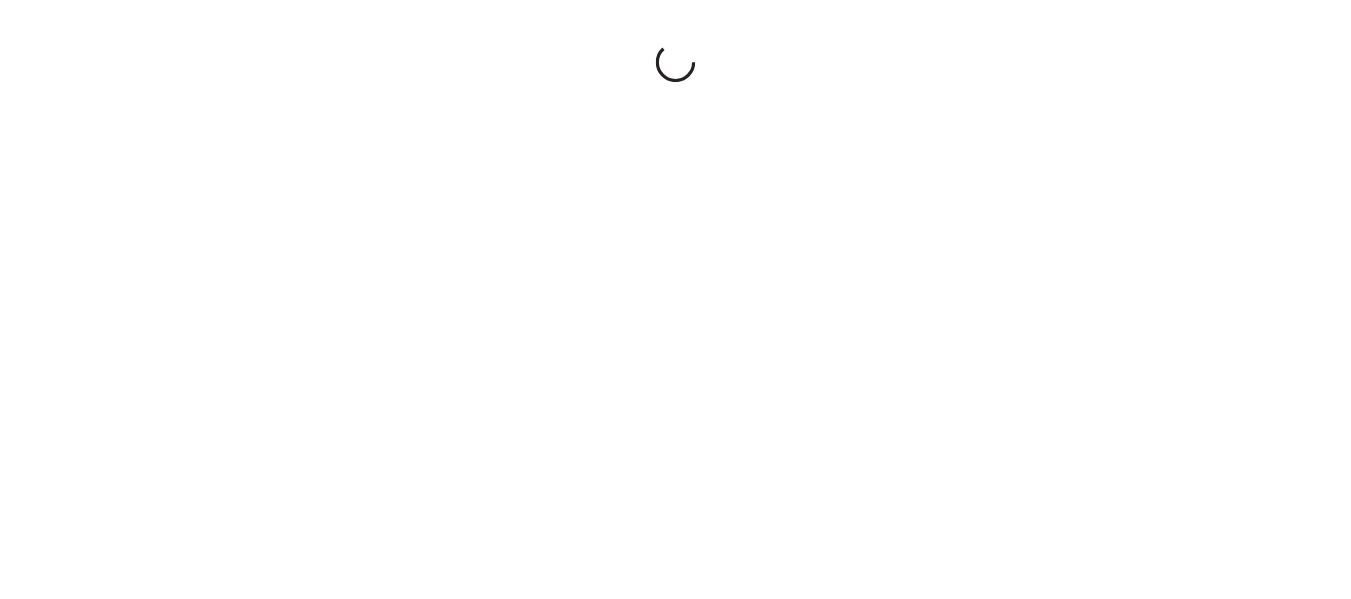 scroll, scrollTop: 0, scrollLeft: 0, axis: both 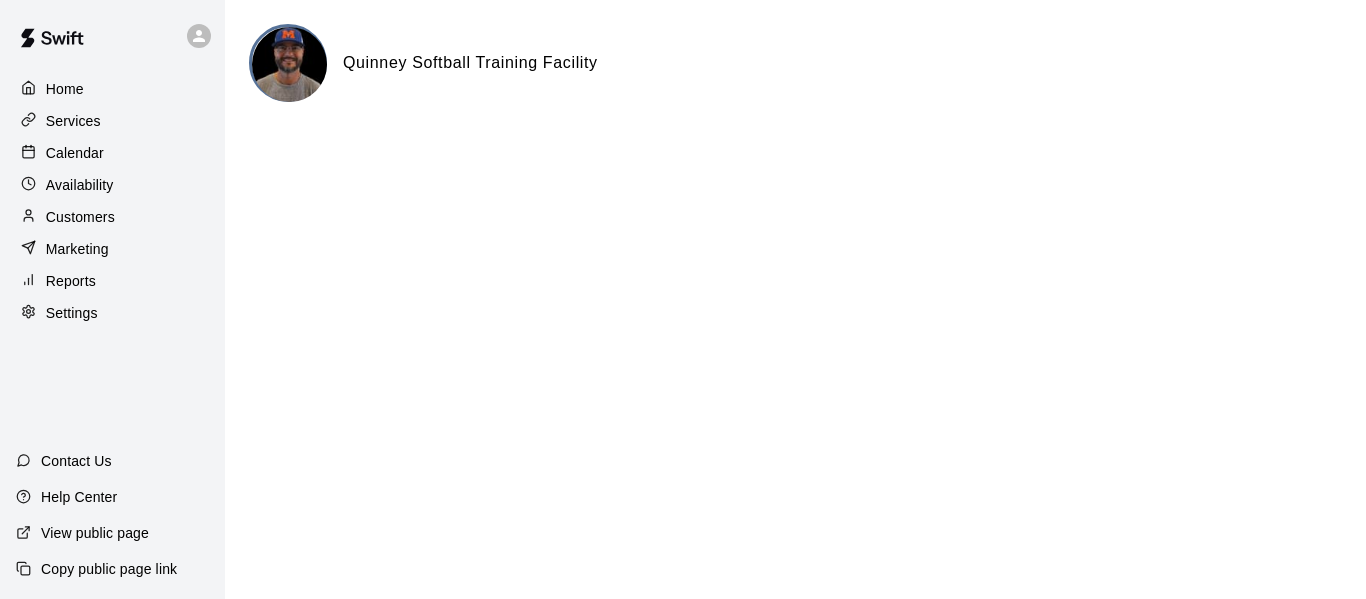 click on "Calendar" at bounding box center (75, 153) 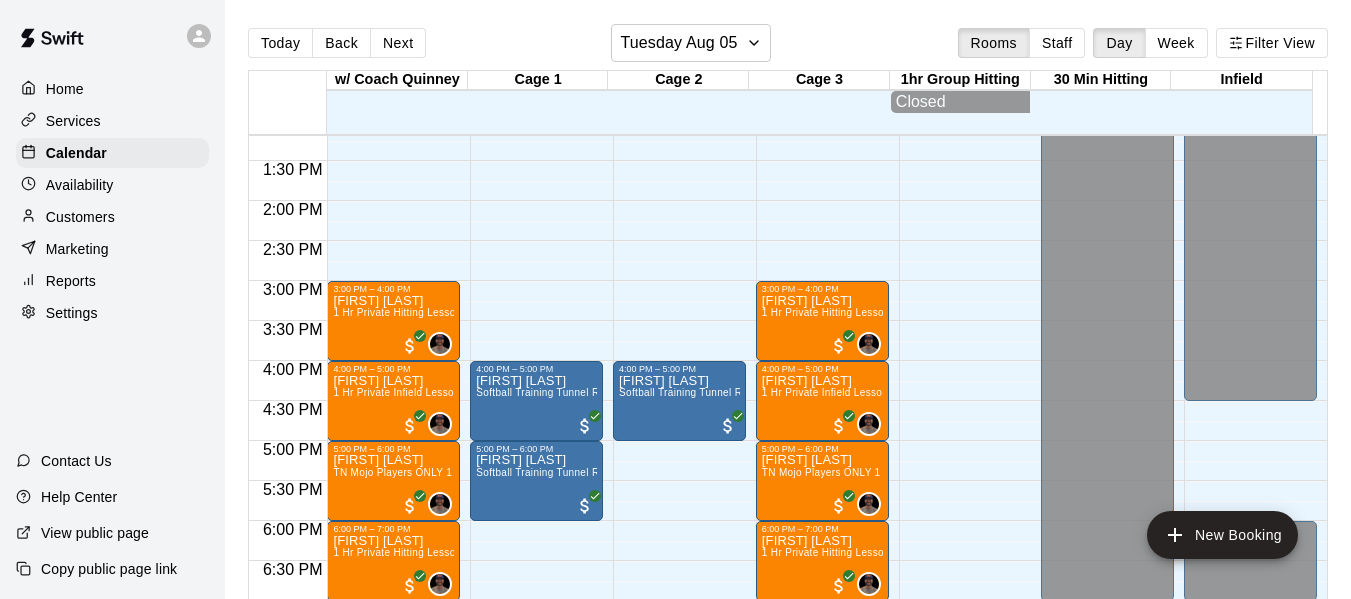scroll, scrollTop: 1047, scrollLeft: 0, axis: vertical 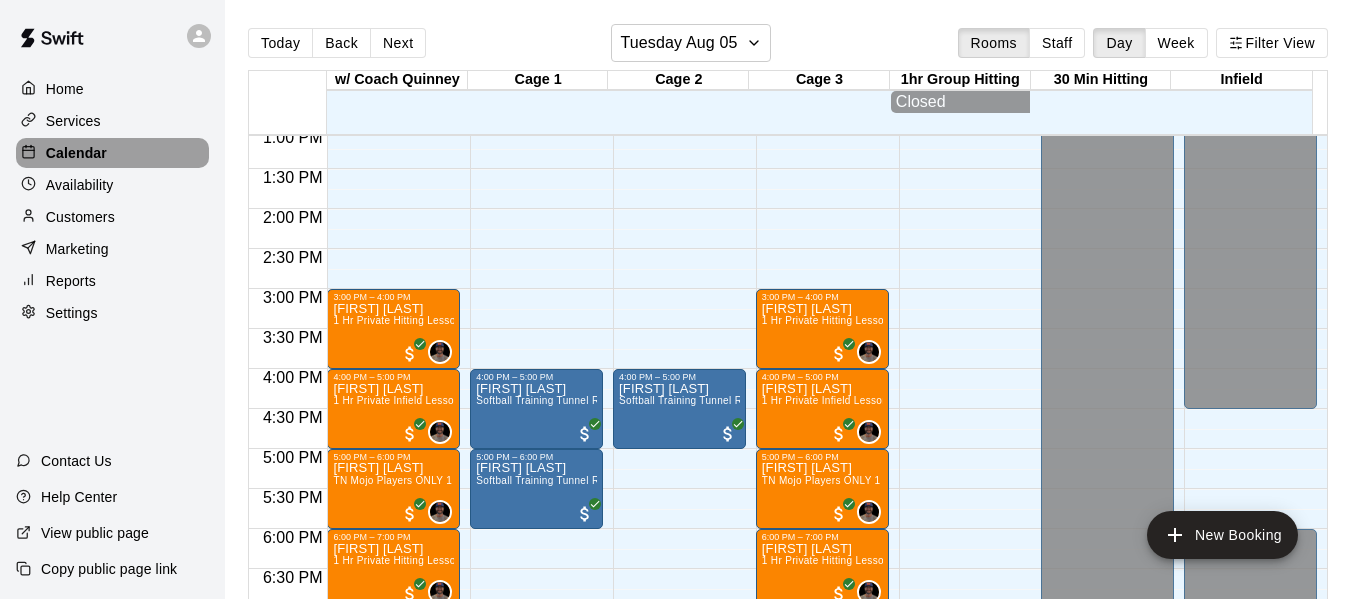 click on "Calendar" at bounding box center [112, 153] 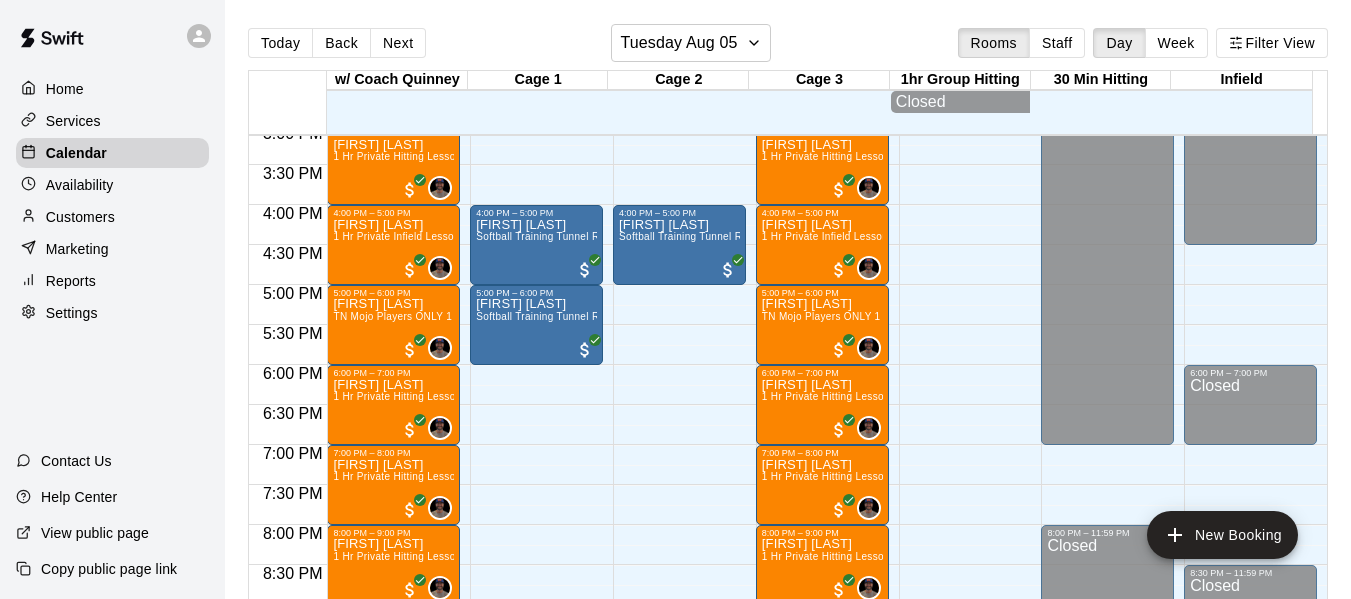 scroll, scrollTop: 1214, scrollLeft: 0, axis: vertical 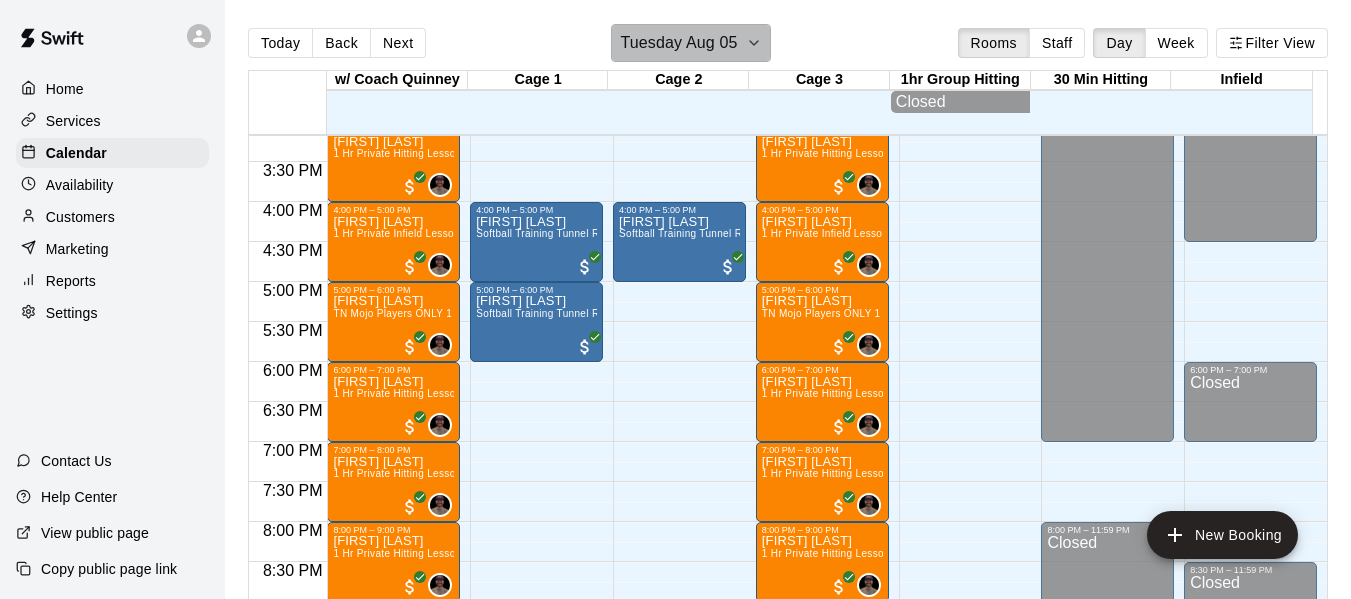 click 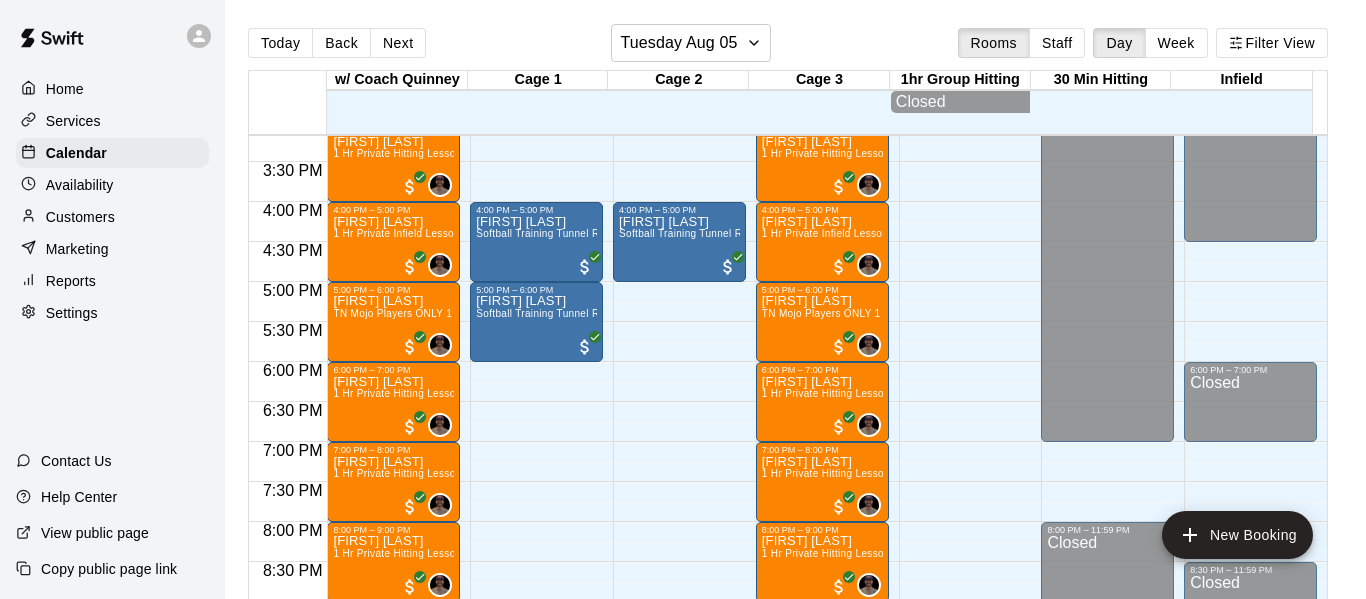 click on "7" at bounding box center (105, 761) 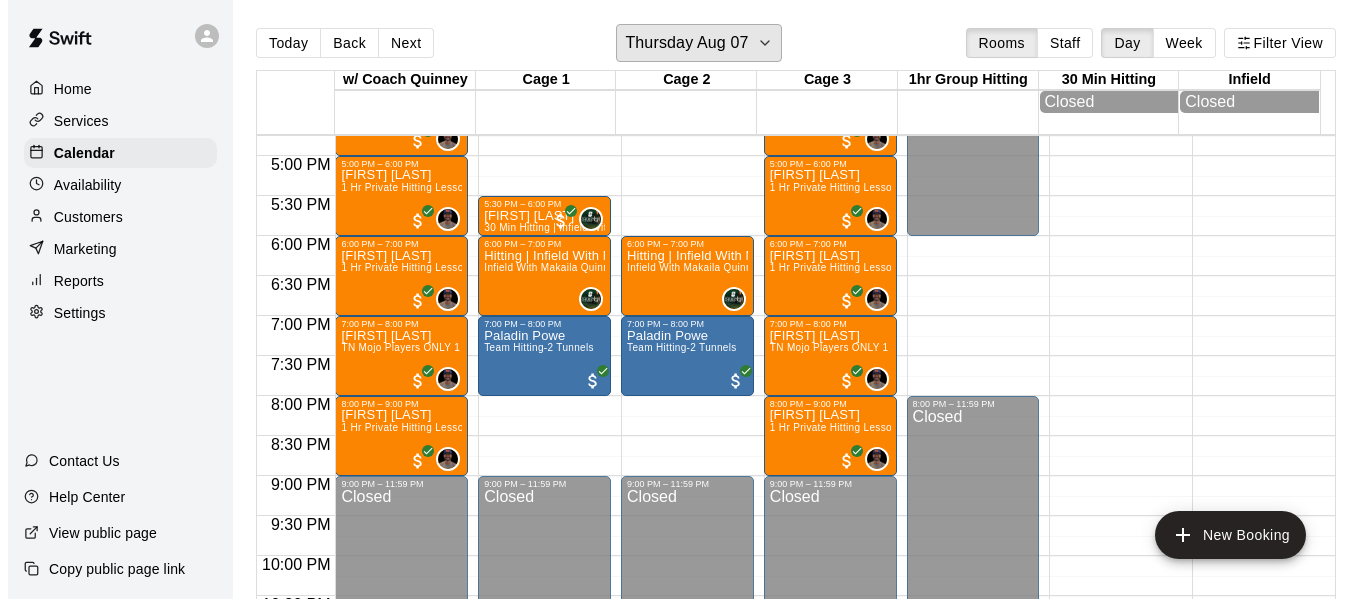 scroll, scrollTop: 1347, scrollLeft: 0, axis: vertical 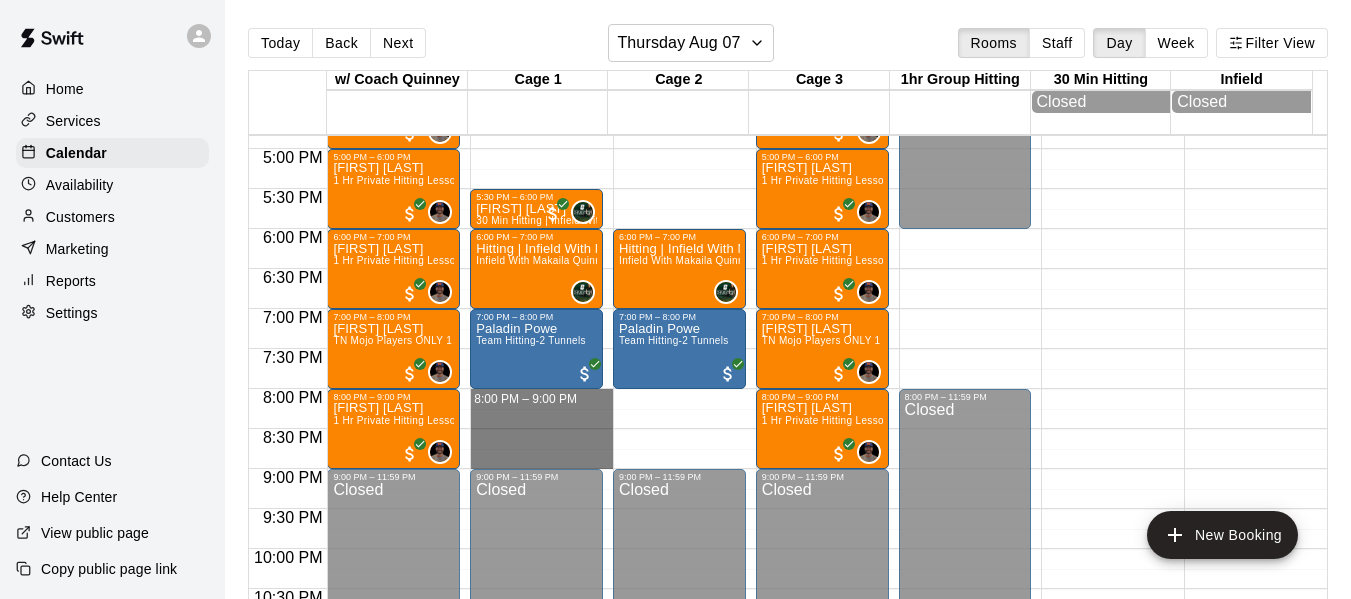 drag, startPoint x: 556, startPoint y: 397, endPoint x: 555, endPoint y: 459, distance: 62.008064 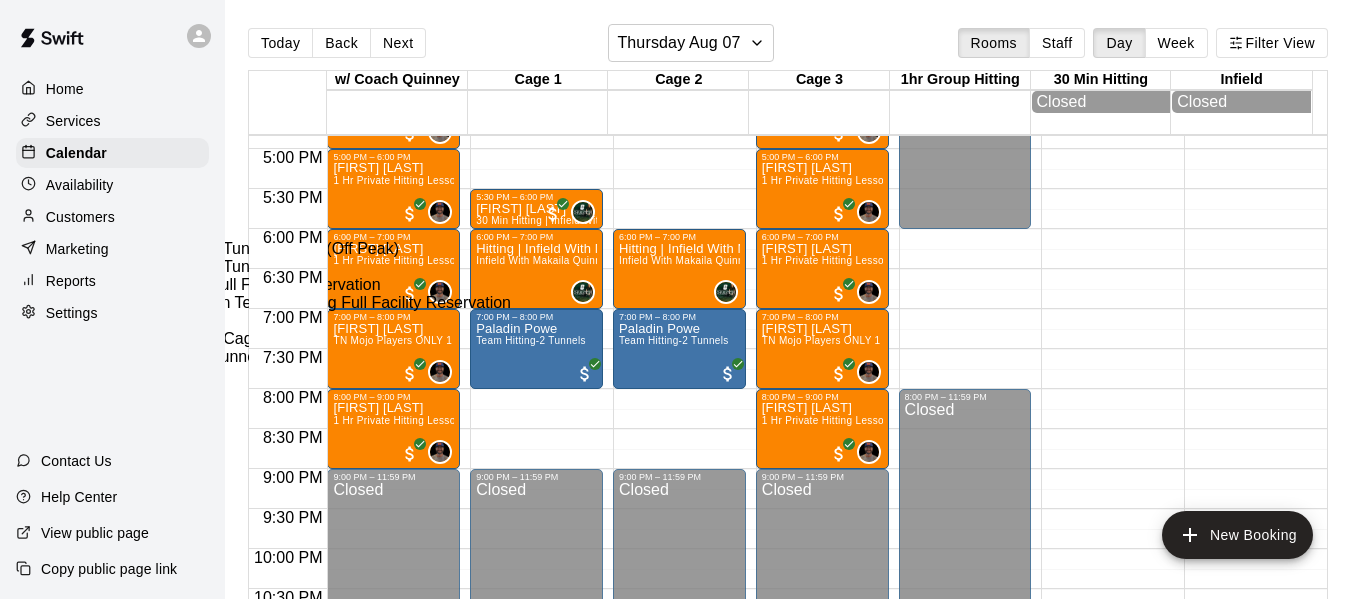 click at bounding box center (71, 2429) 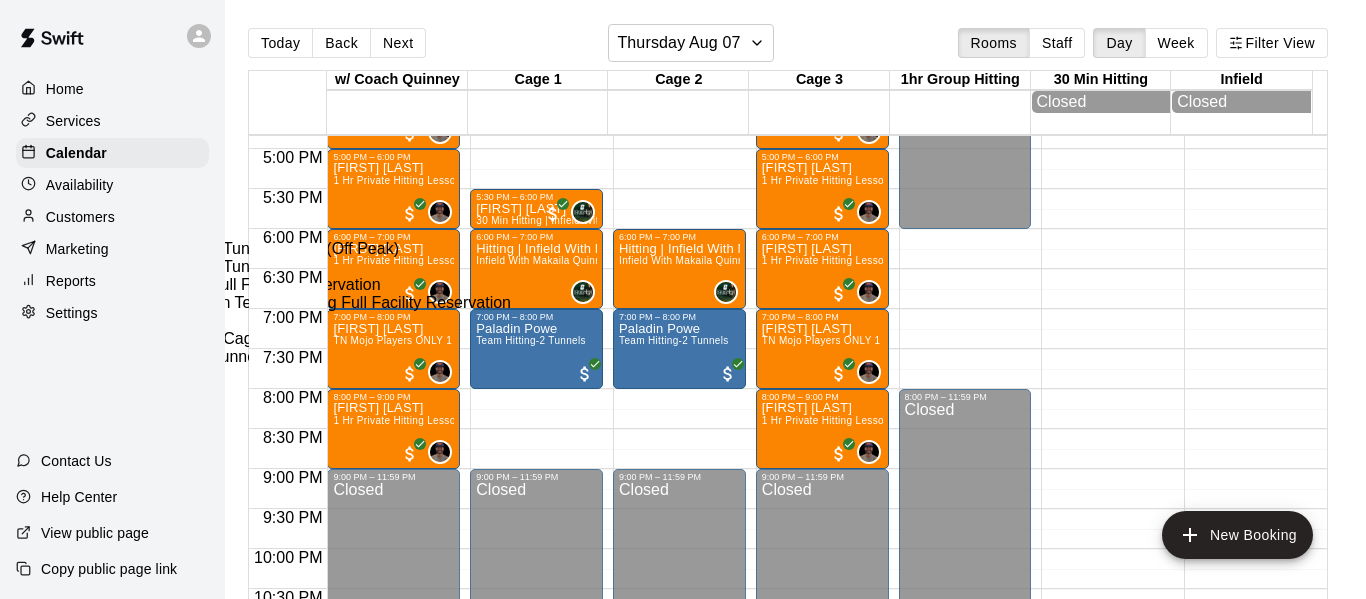 click on "Team Hitting-2 Tunnels" at bounding box center (332, 357) 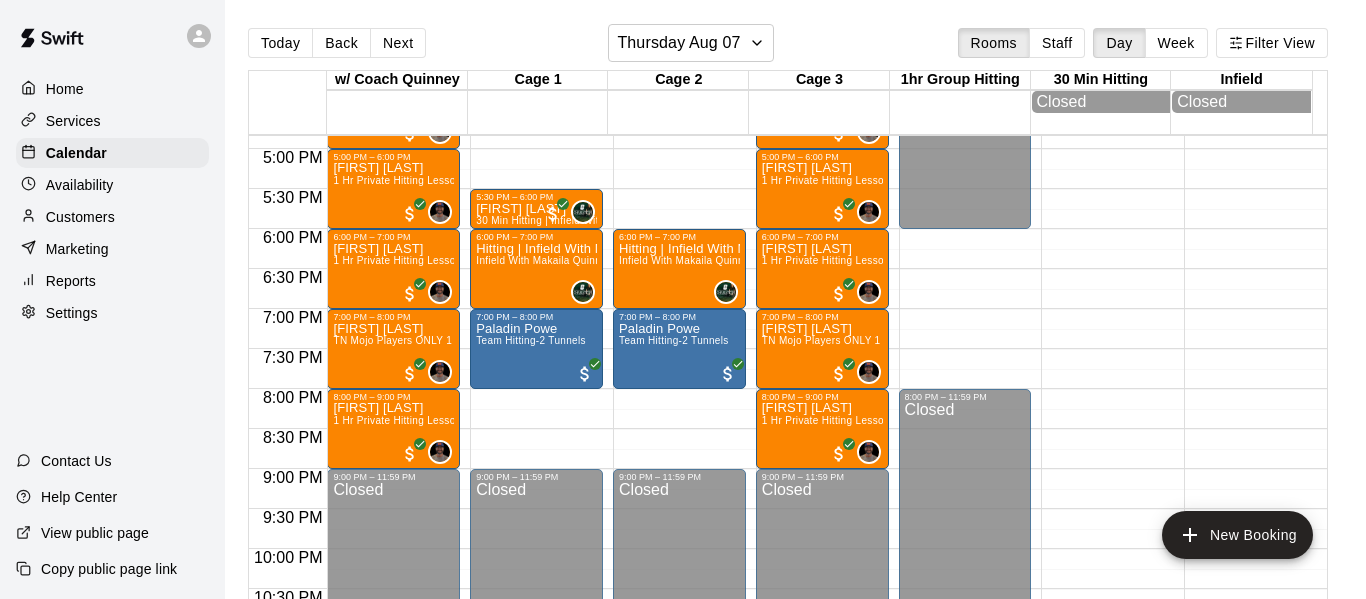 scroll, scrollTop: 267, scrollLeft: 0, axis: vertical 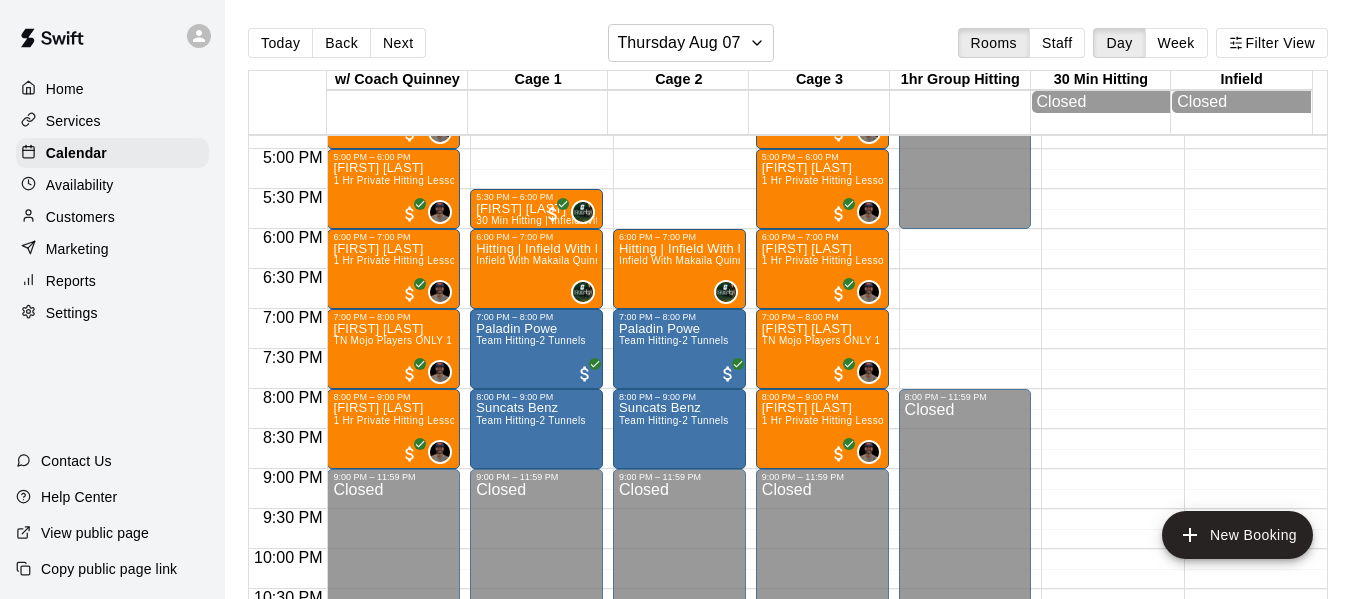 click at bounding box center (71, 3616) 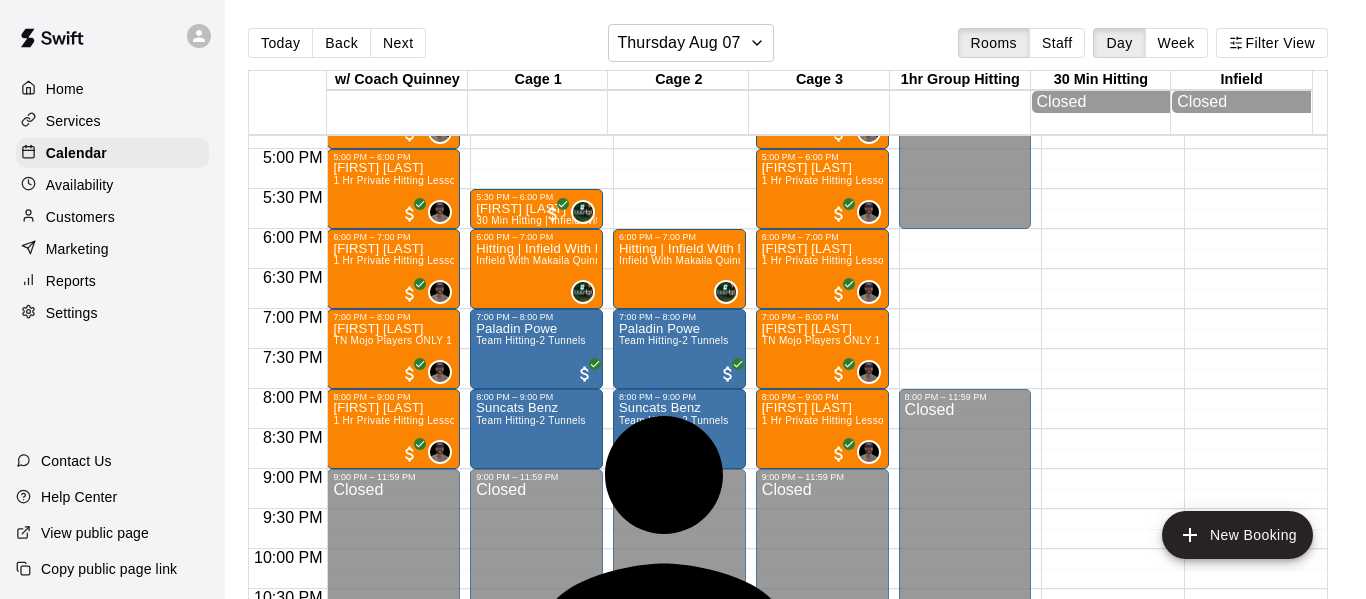 type on "**********" 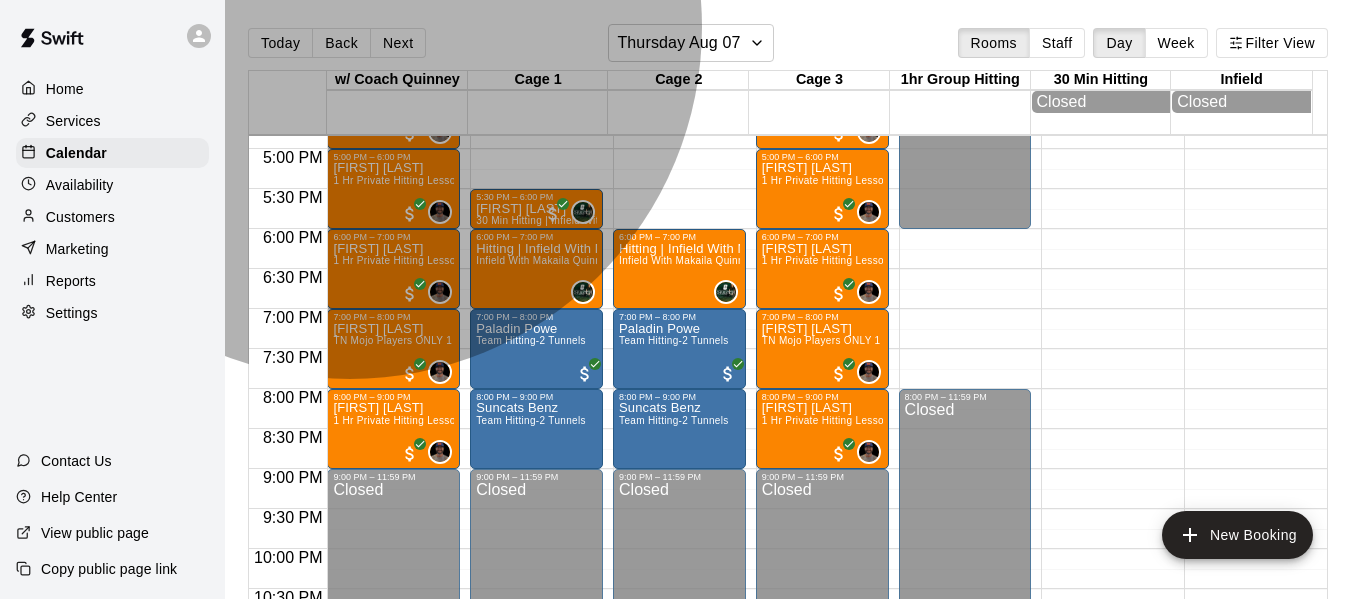 click on "Thursday, August 07: 08:00 PM (Current)" at bounding box center [135, 3855] 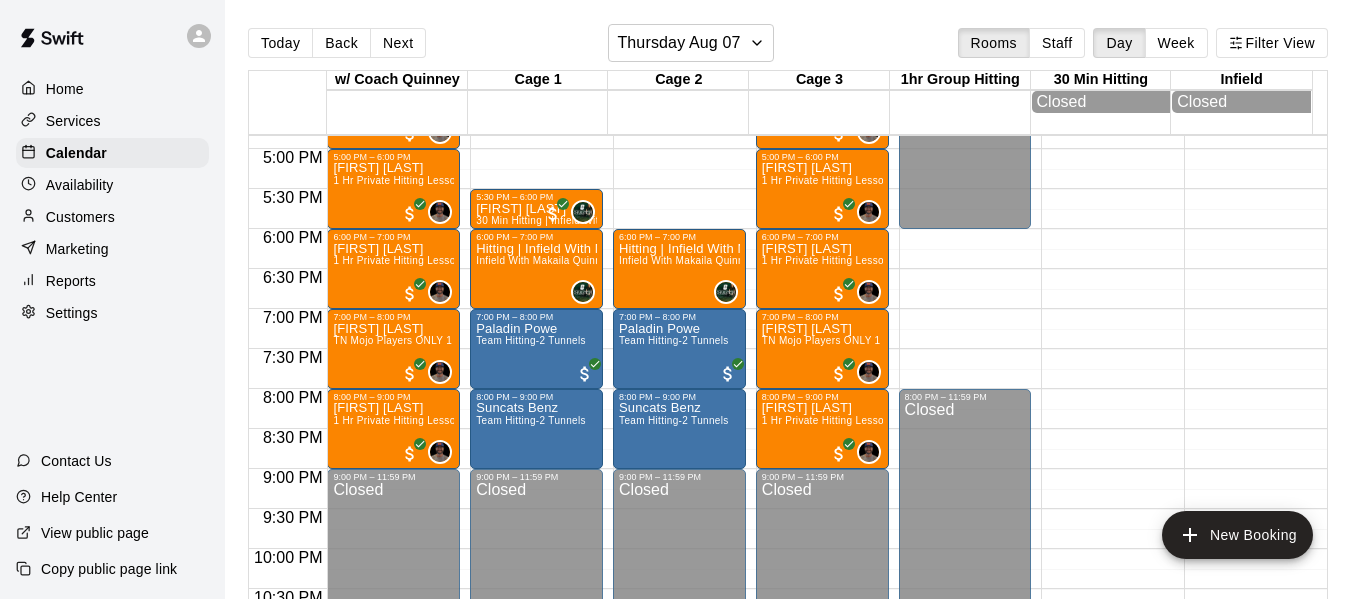 click on "Pay all later" at bounding box center [127, 3915] 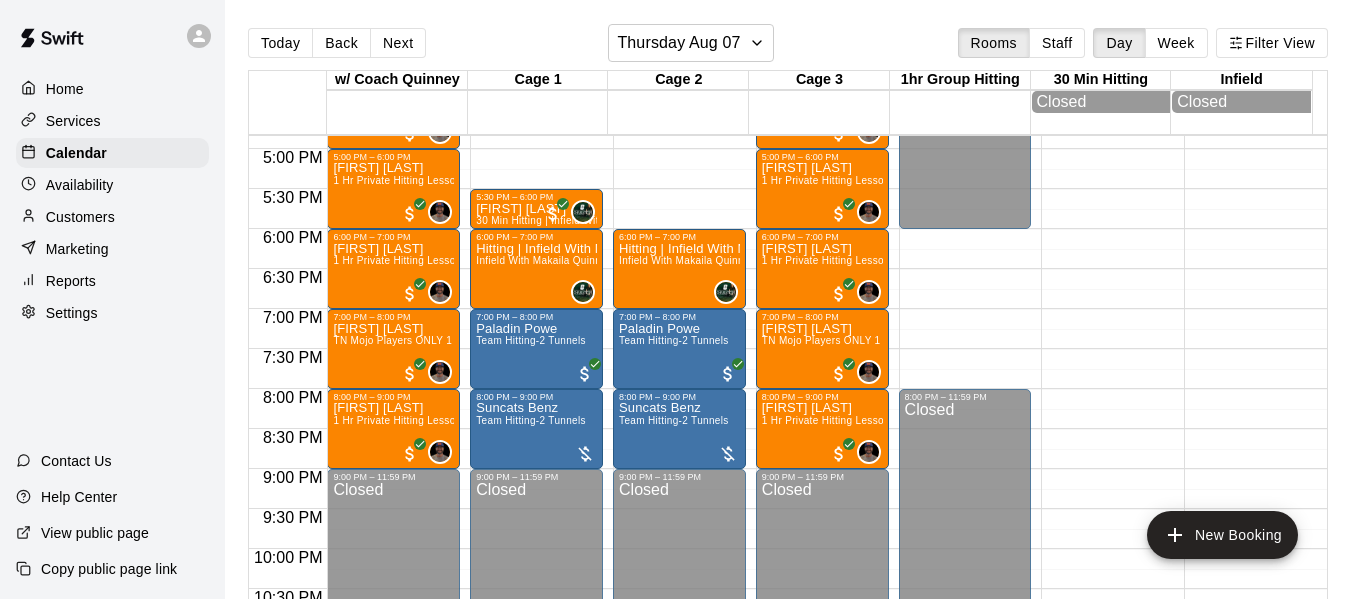 click on "Services" at bounding box center [73, 121] 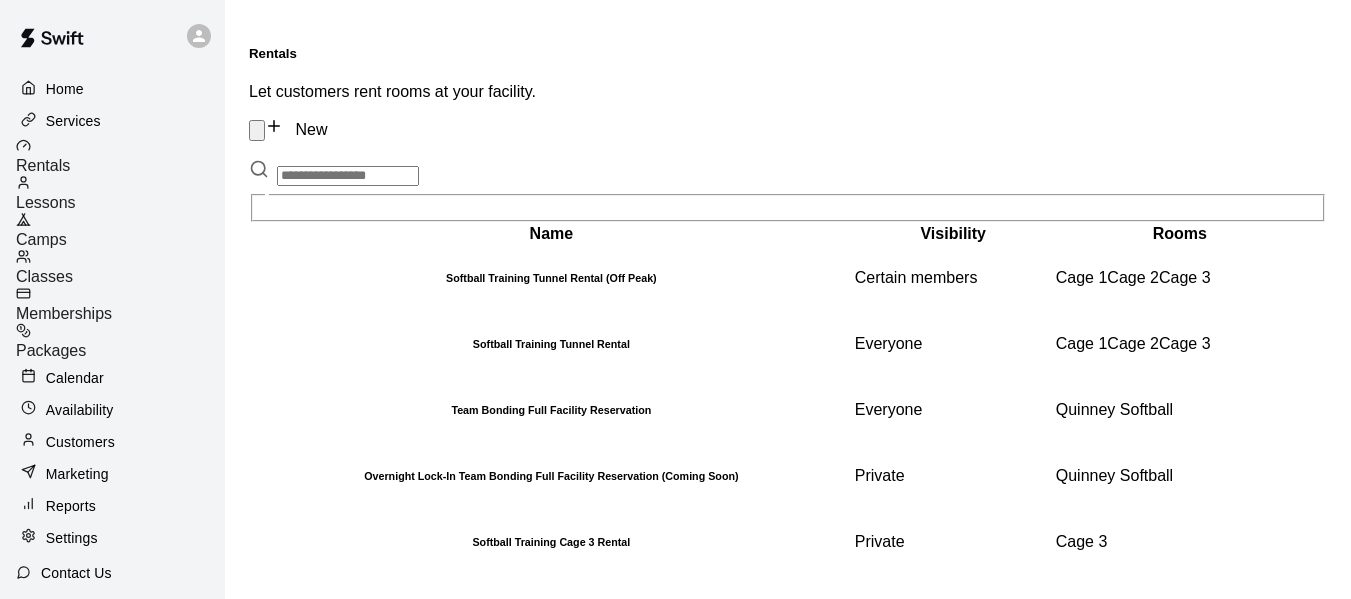 click on "Rentals" at bounding box center [120, 156] 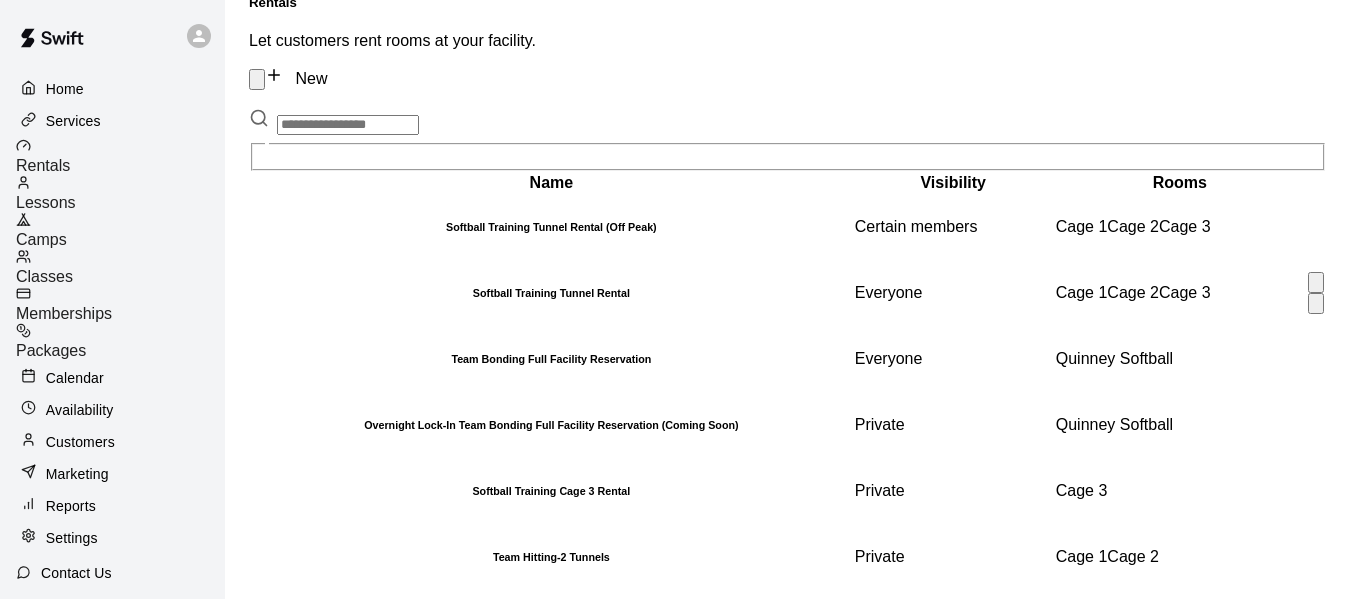 scroll, scrollTop: 152, scrollLeft: 0, axis: vertical 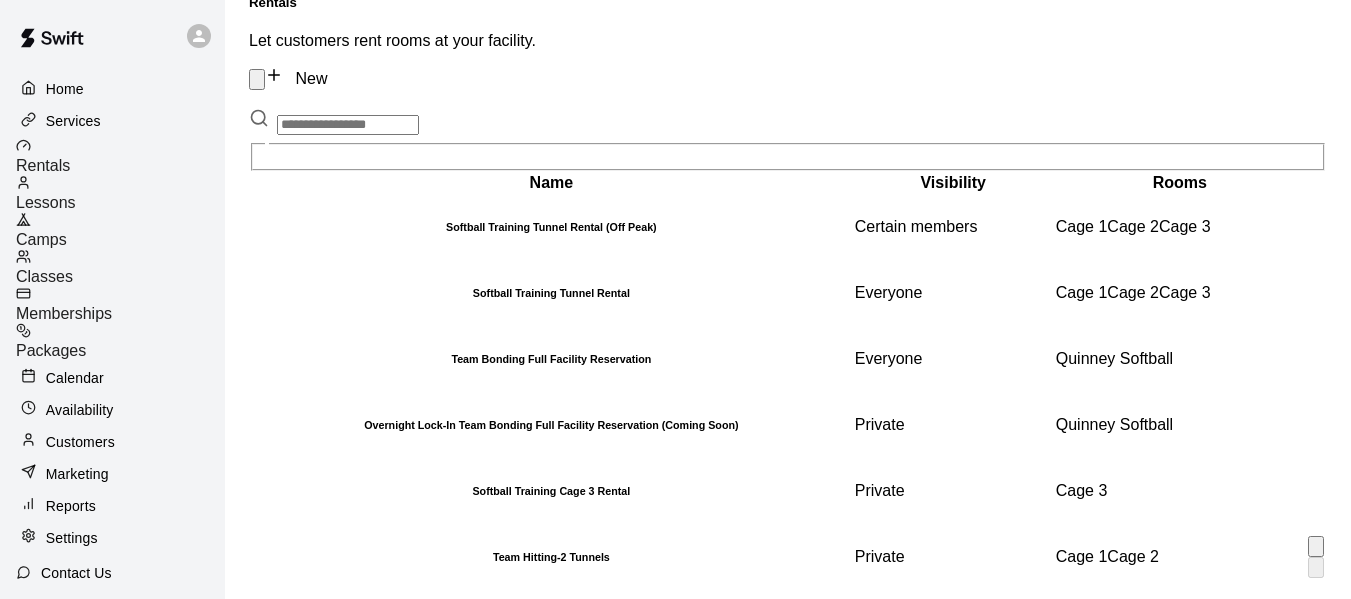 click on "Team Hitting-2 Tunnels" at bounding box center (551, 557) 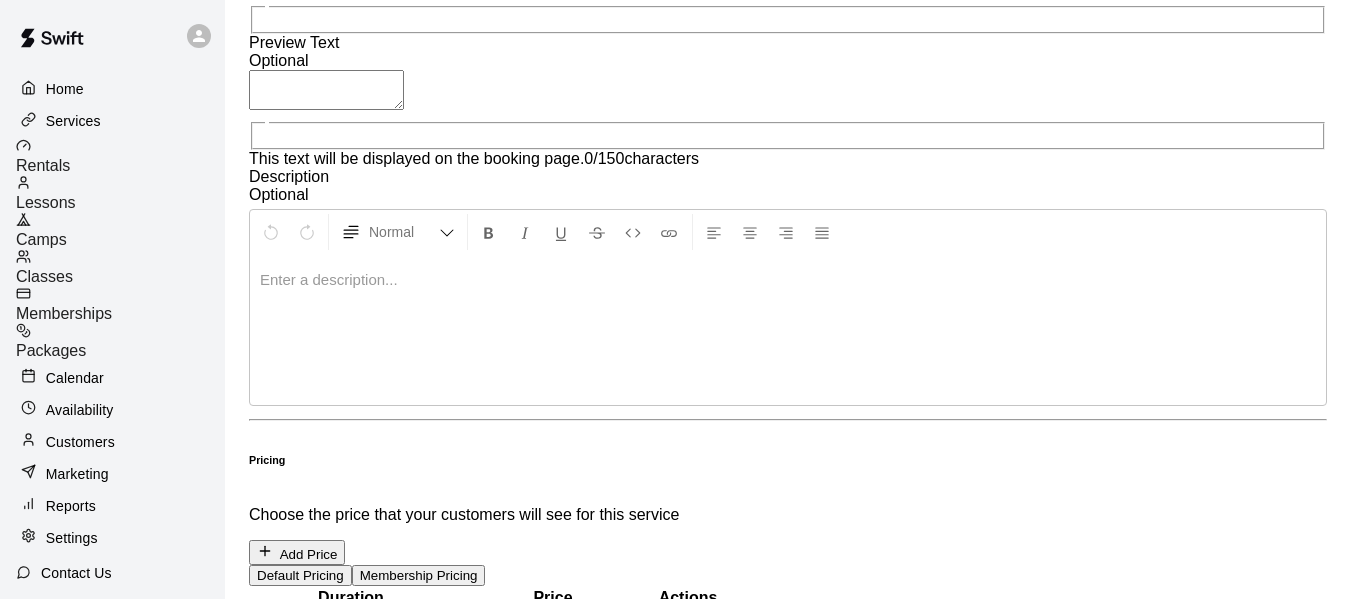 scroll, scrollTop: 533, scrollLeft: 0, axis: vertical 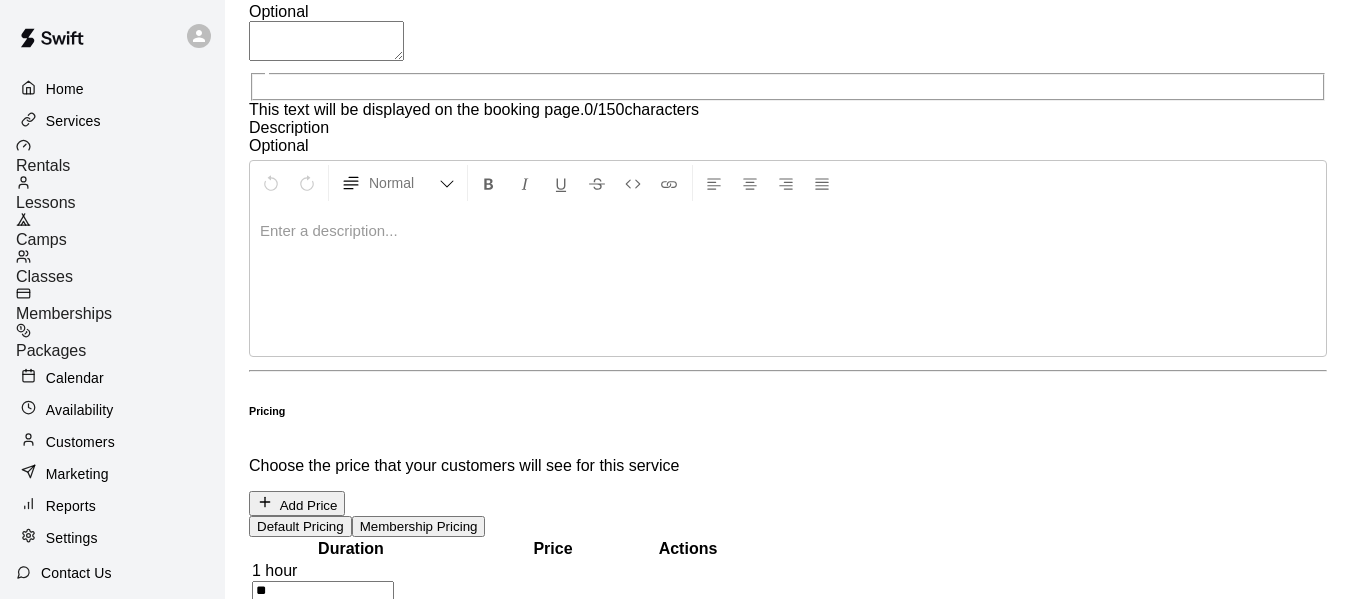click on "Membership Pricing" at bounding box center [419, 526] 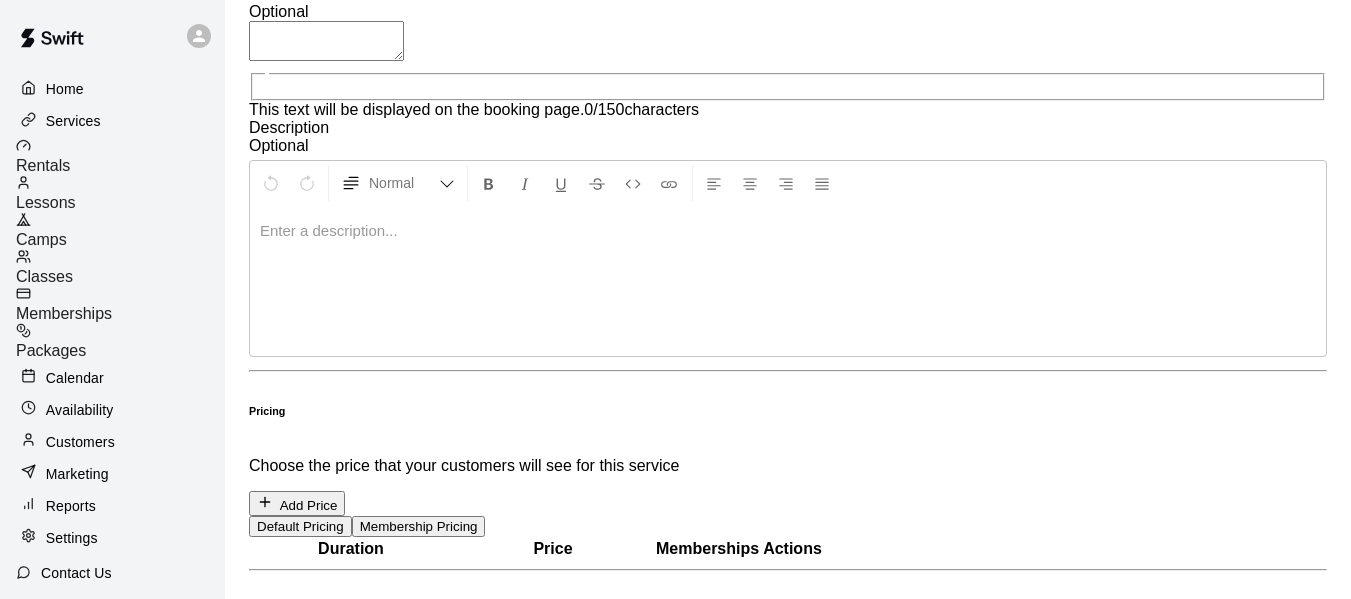 click on "Add Price" at bounding box center [297, 503] 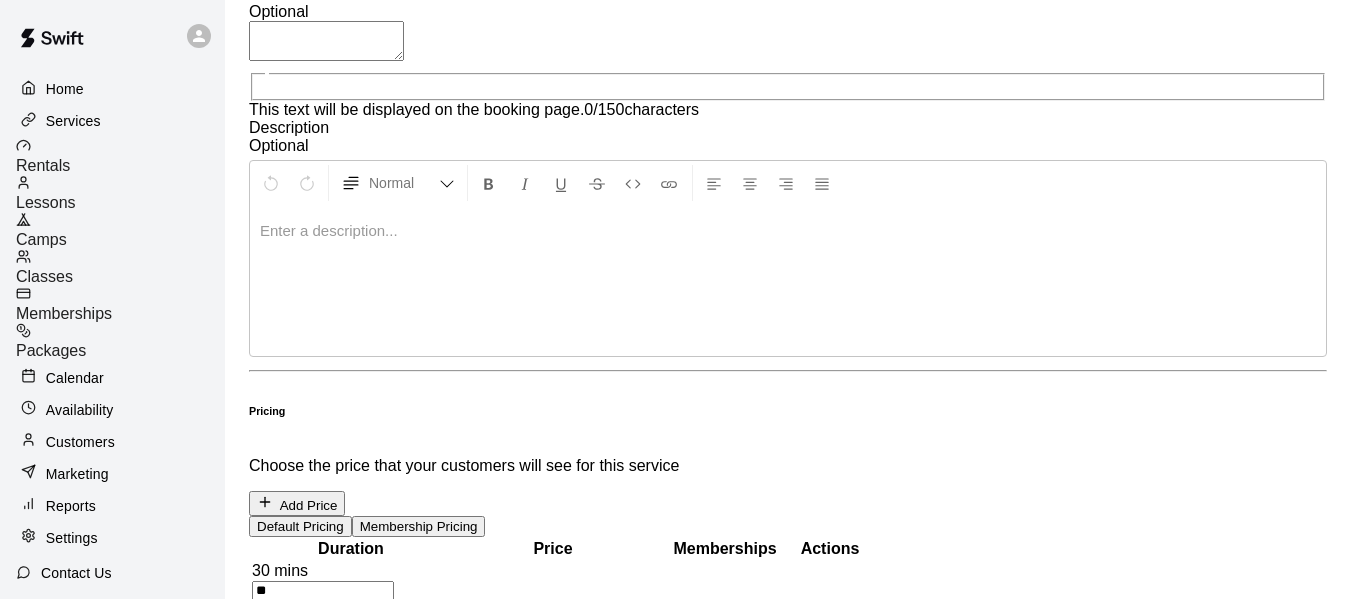 click on "**********" at bounding box center (675, 7573) 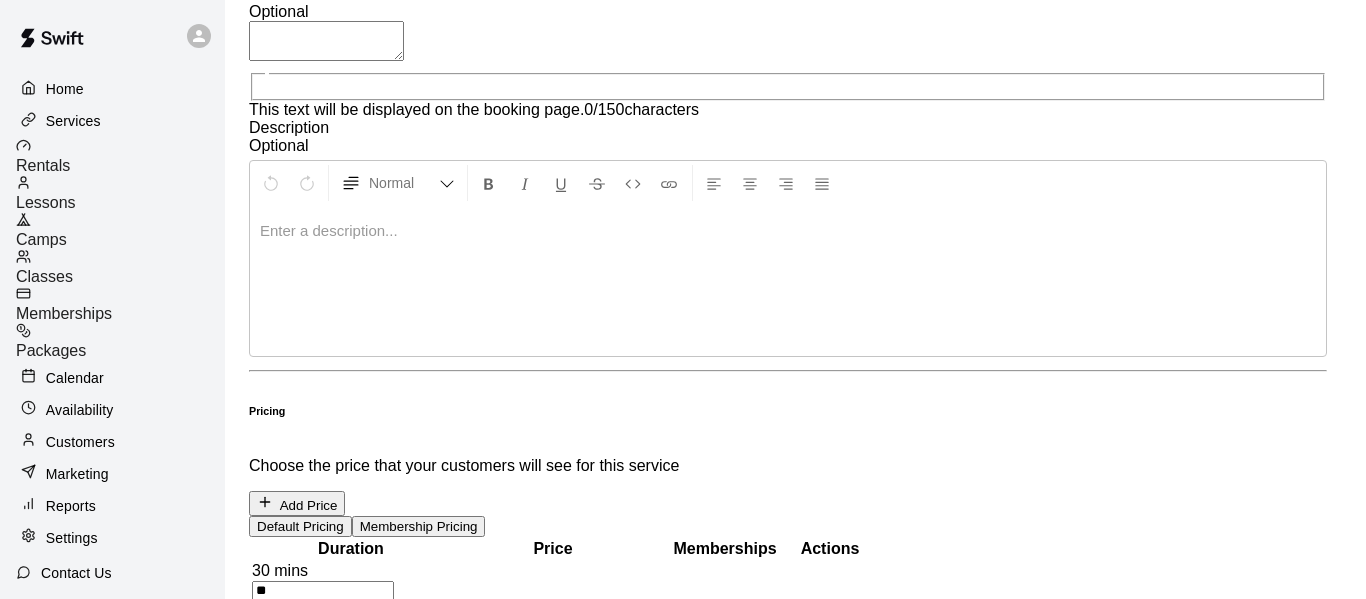 click on "1 hour" at bounding box center (695, 15758) 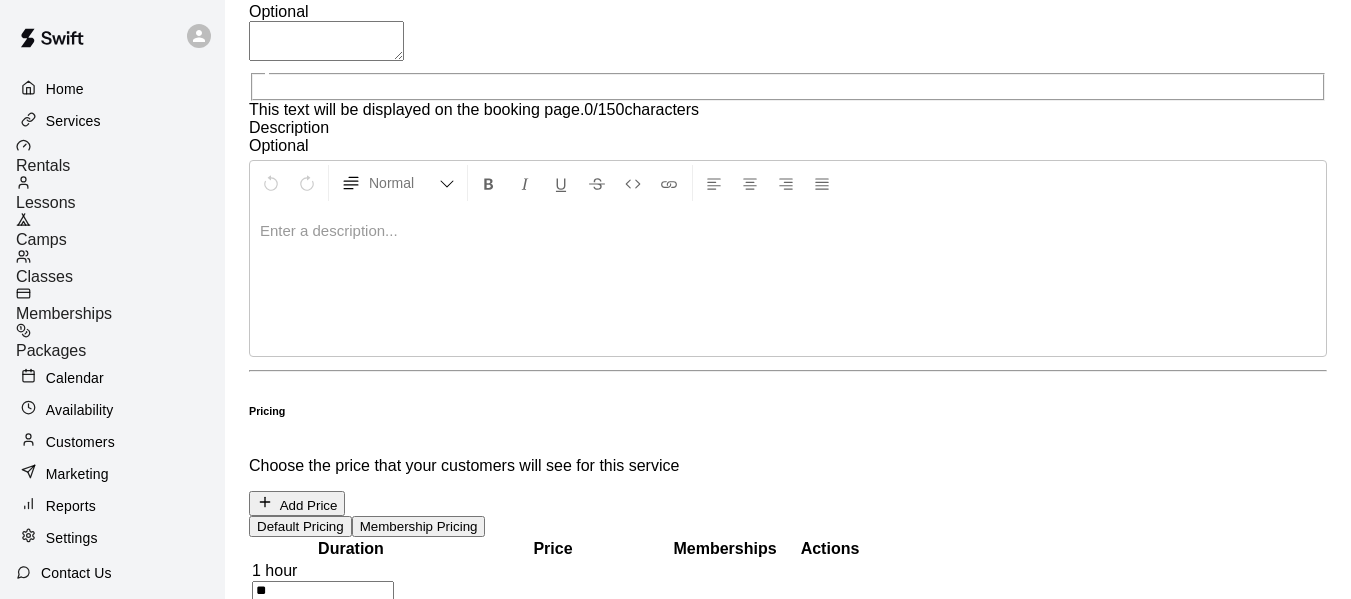 click on "*" at bounding box center [525, 708] 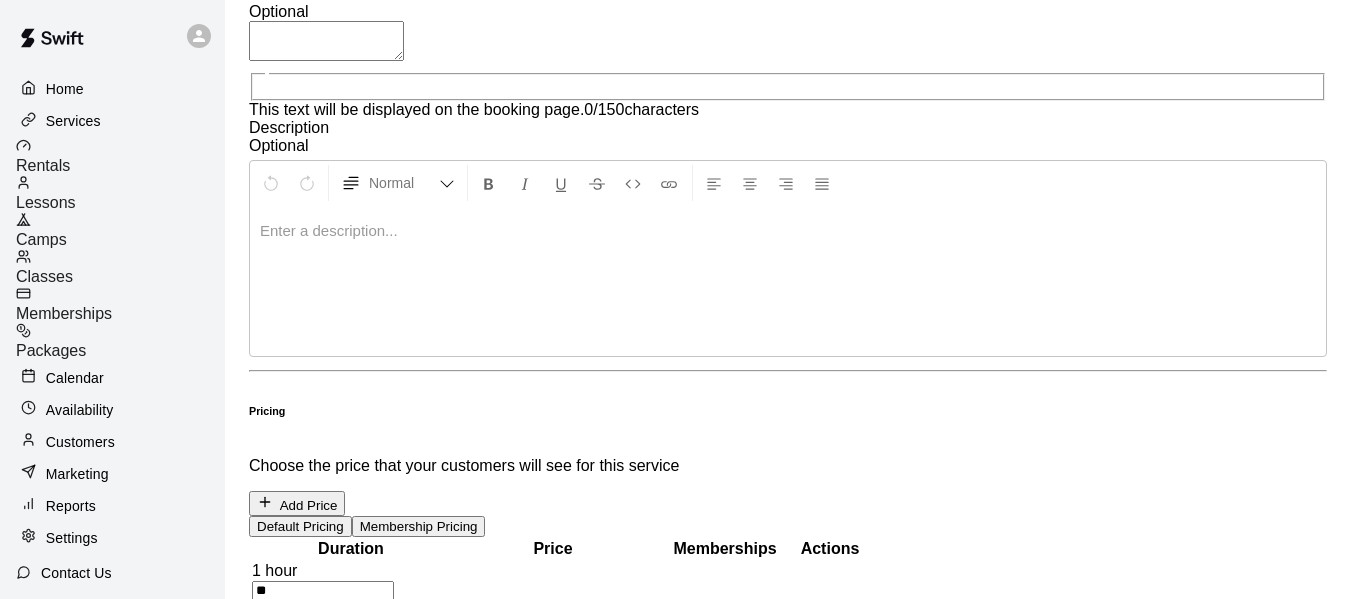 type on "*" 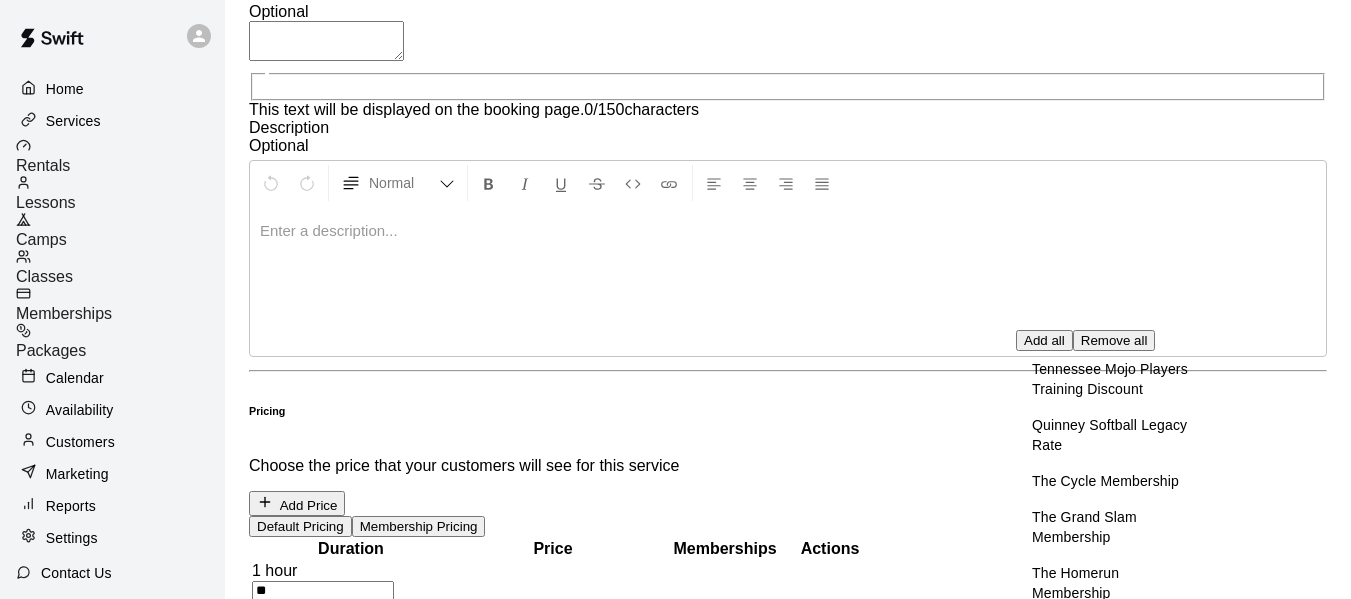 scroll, scrollTop: 100, scrollLeft: 0, axis: vertical 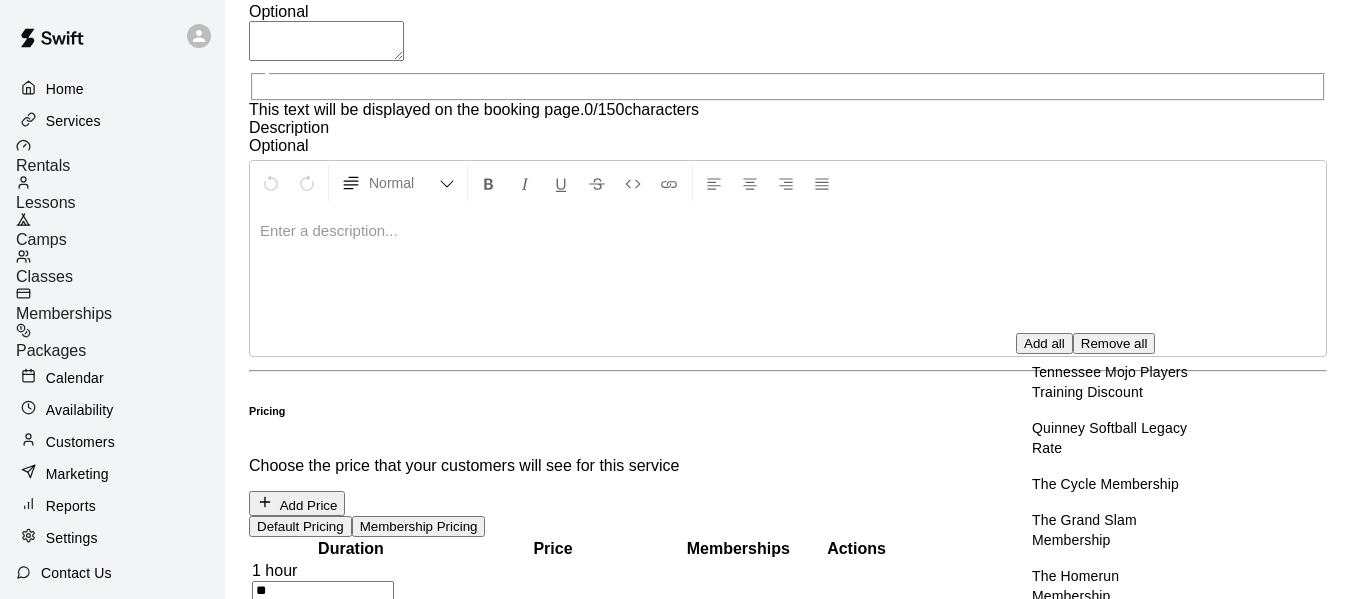 click on "The Grand Slam Membership" at bounding box center [1114, 530] 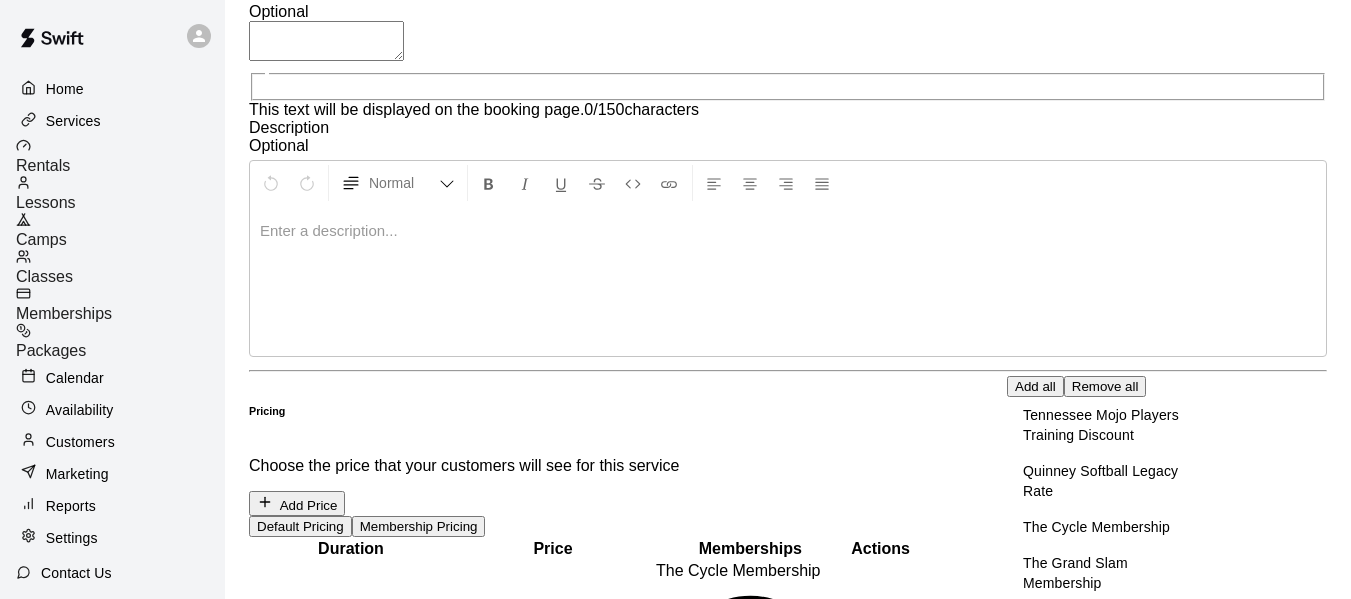 scroll, scrollTop: 98, scrollLeft: 0, axis: vertical 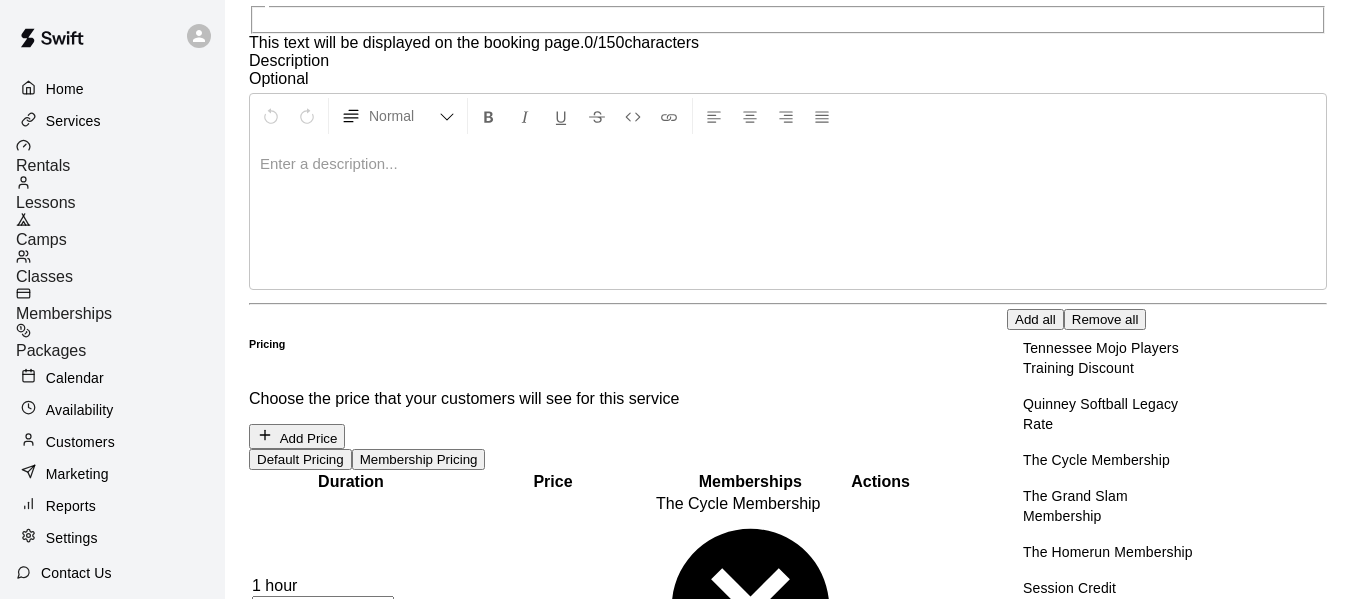 click on "The Homerun Membership" at bounding box center (1109, 552) 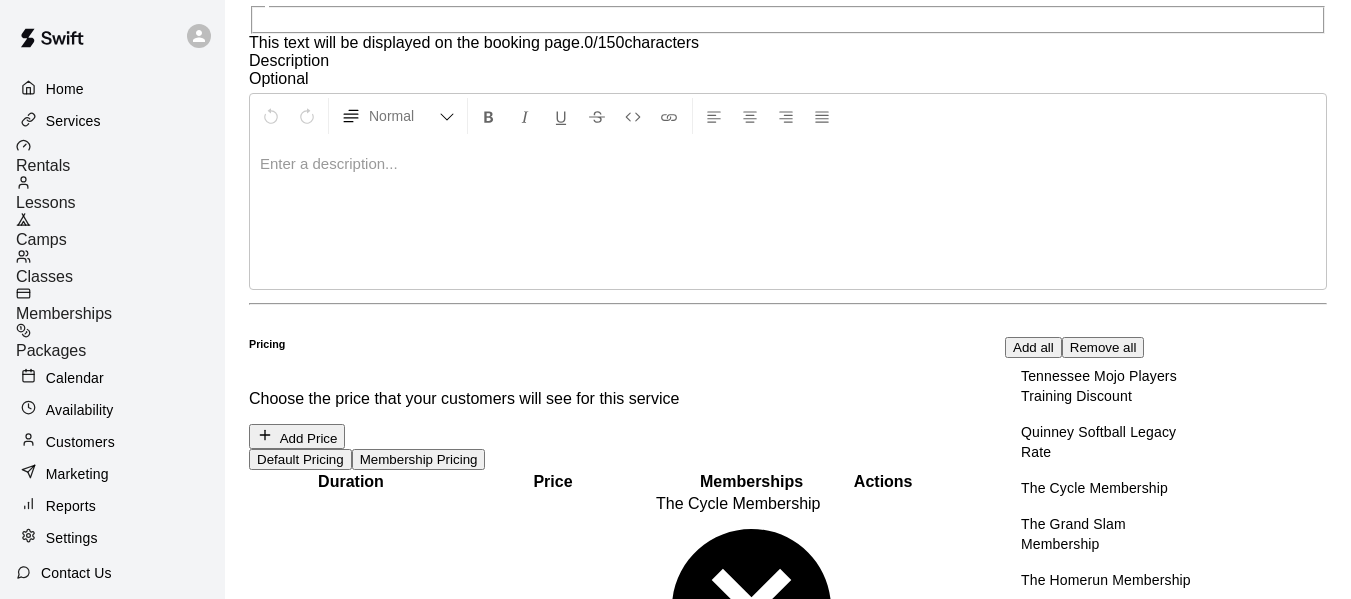 click on "Rooms Quinney Softball w/ Coach Quinney Cage 1 Cage 2 Cage 3 1hr Group Hitting 30 Min Hitting Infield Outfield Highschool Hitting Conference Room  Reserve On Purchase All selected rooms *** ​ When a customer buys this   rental , Swift will reserve  ALL of Cage 1, and Cage 2  as long as   they are all available" at bounding box center (788, 8008) 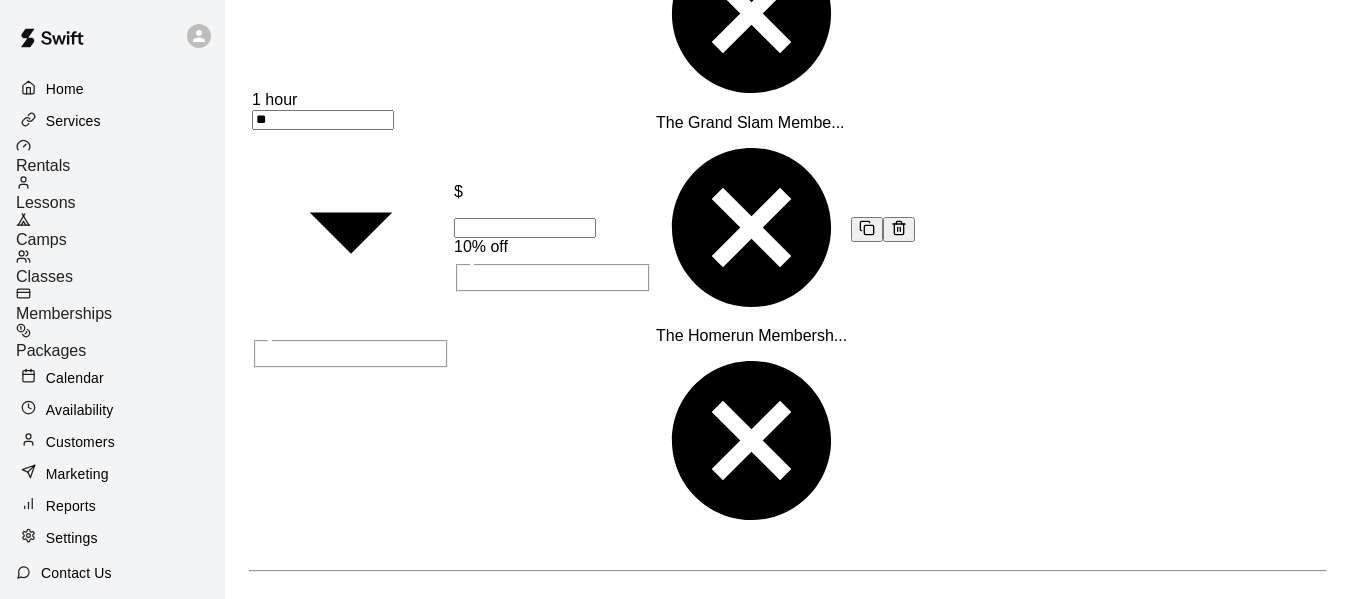 scroll, scrollTop: 1208, scrollLeft: 0, axis: vertical 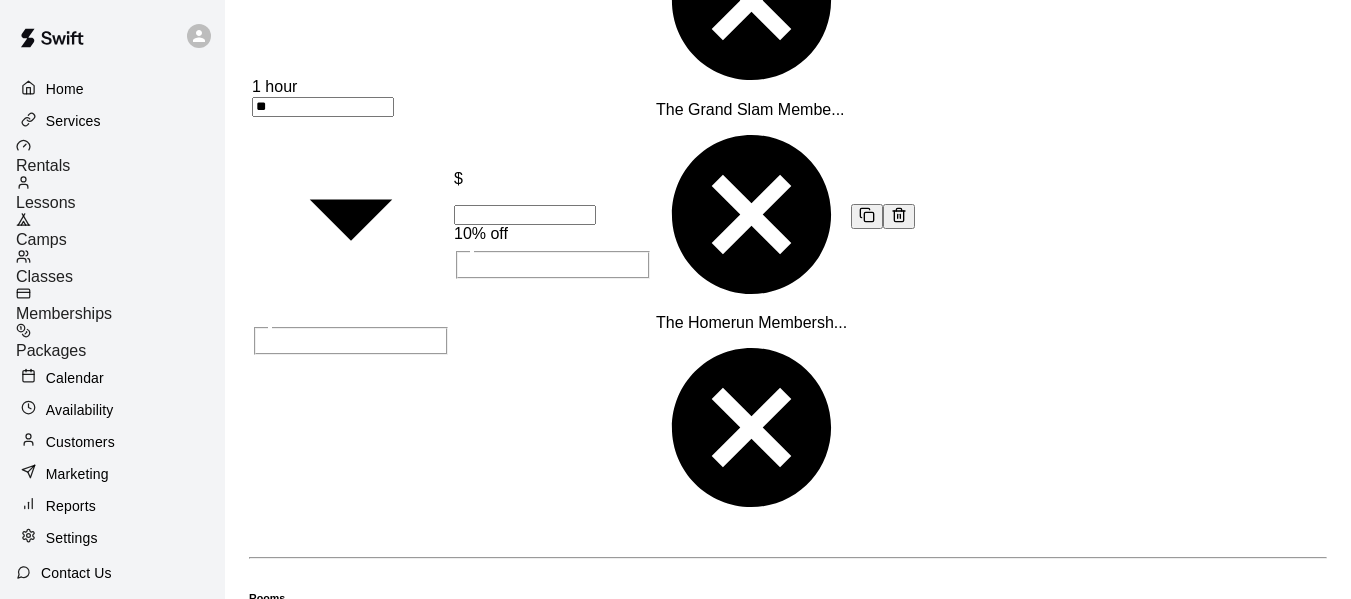 click on "Save" at bounding box center (272, 15367) 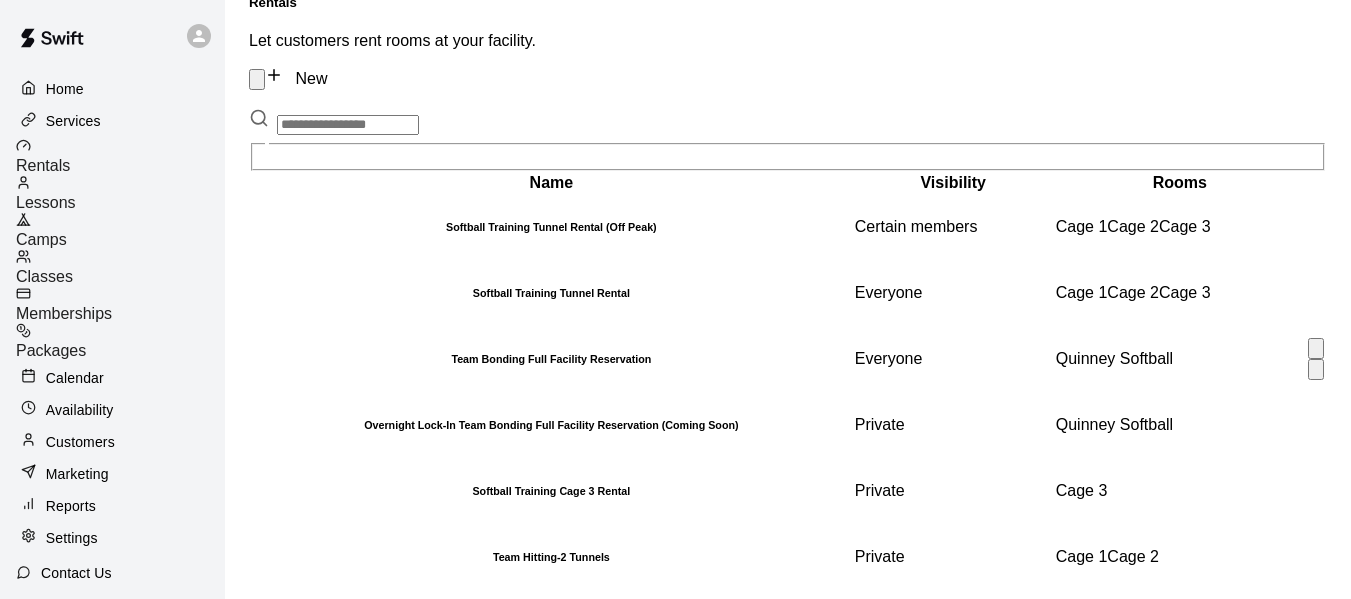scroll, scrollTop: 152, scrollLeft: 0, axis: vertical 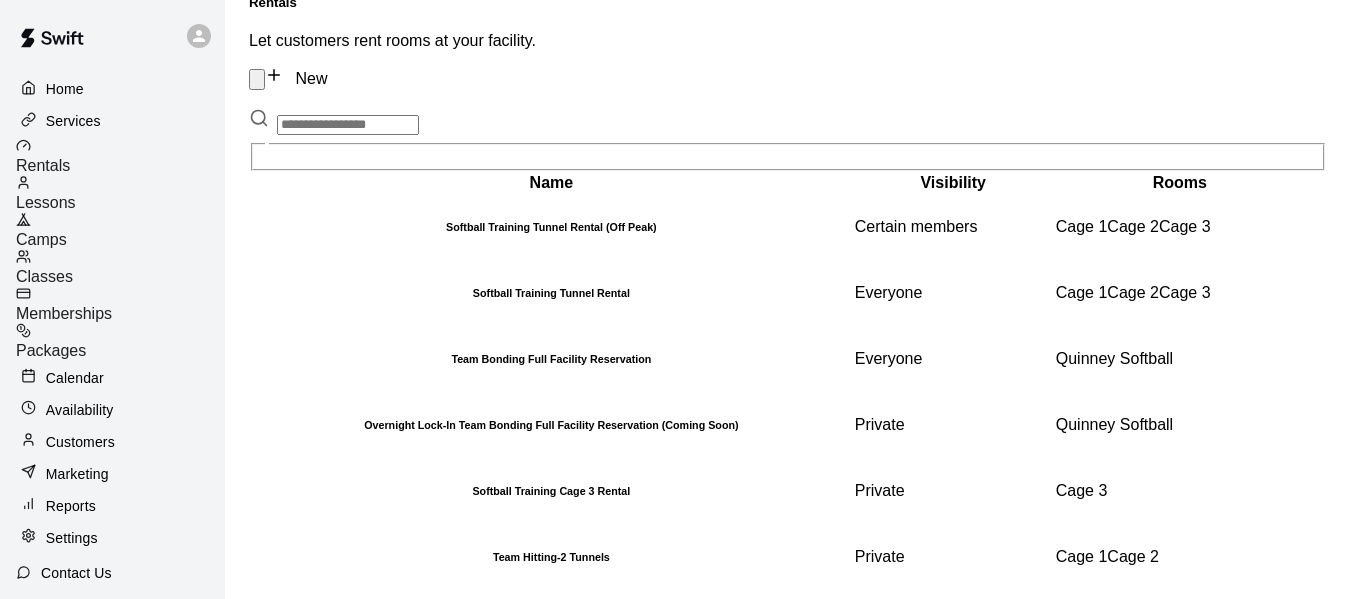 click on "Calendar" at bounding box center (112, 378) 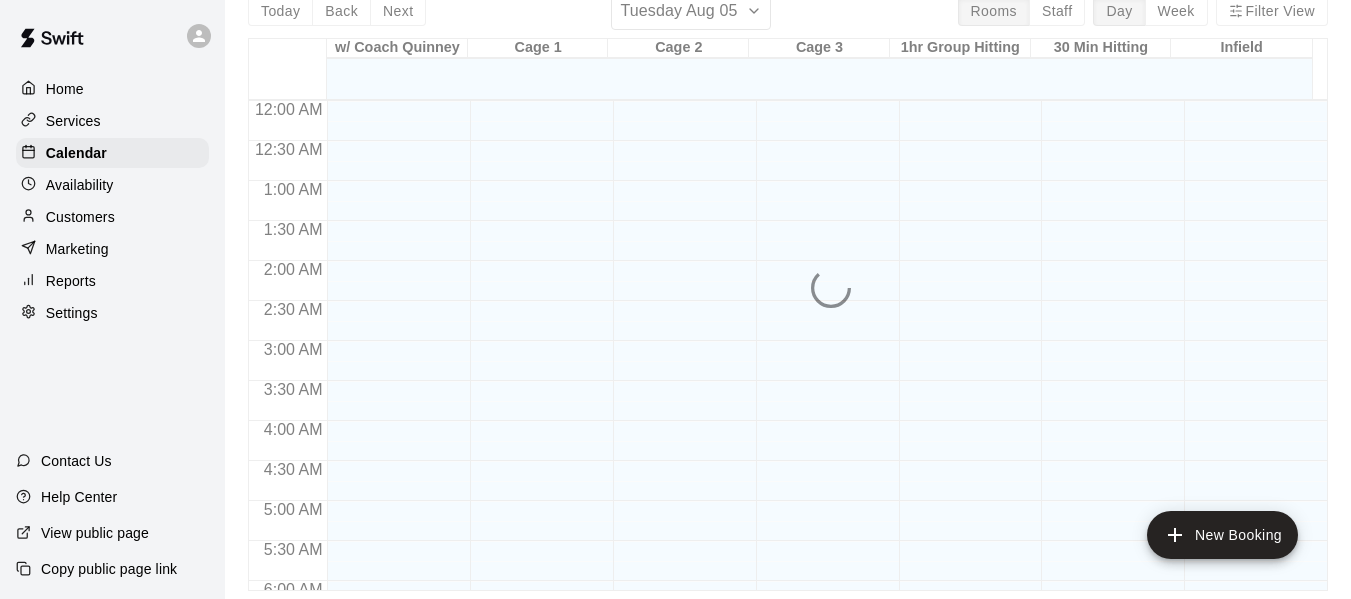 scroll, scrollTop: 0, scrollLeft: 0, axis: both 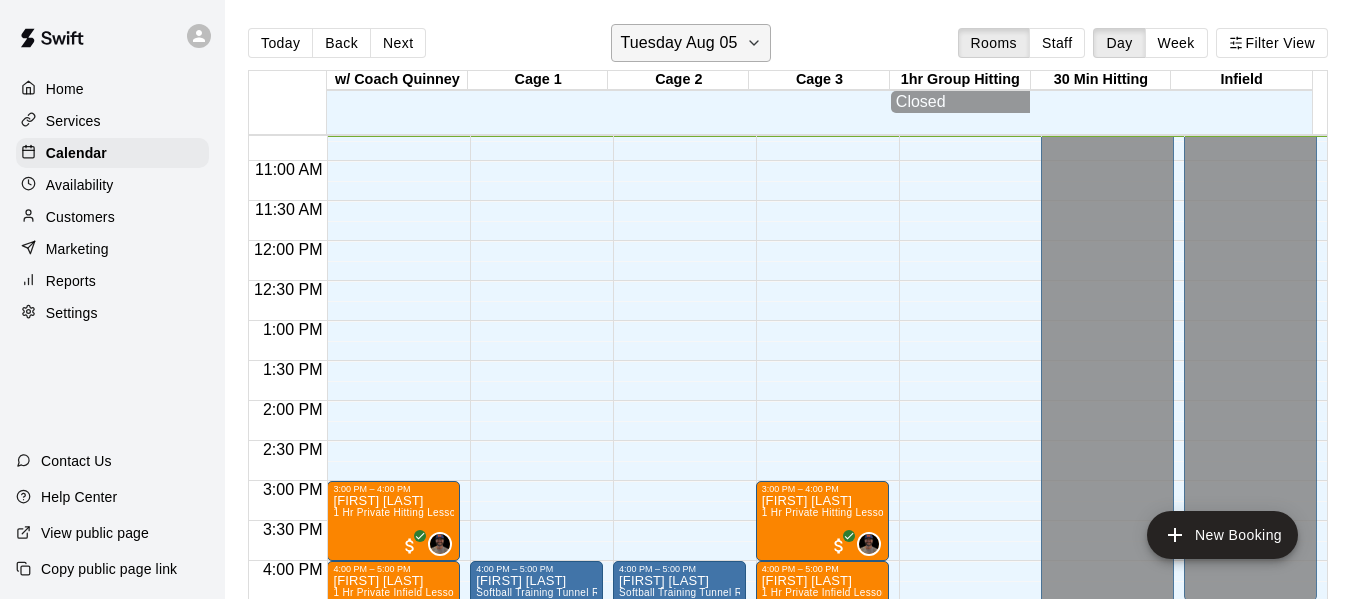 click 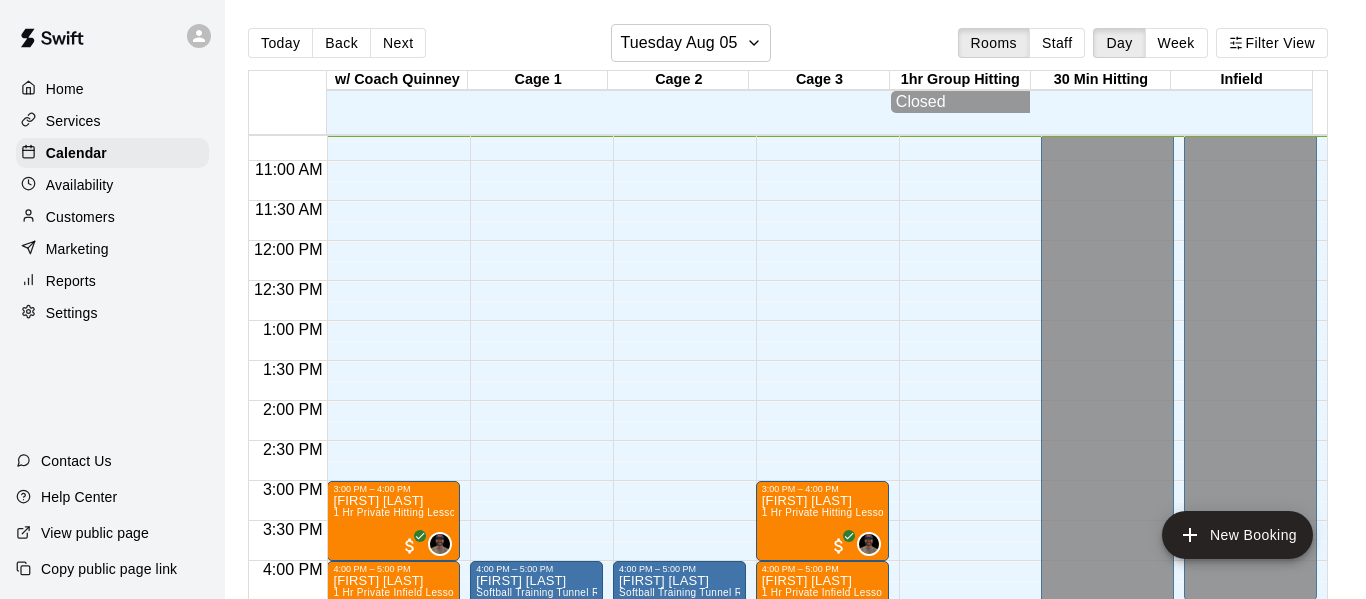 click on "7" at bounding box center (105, 761) 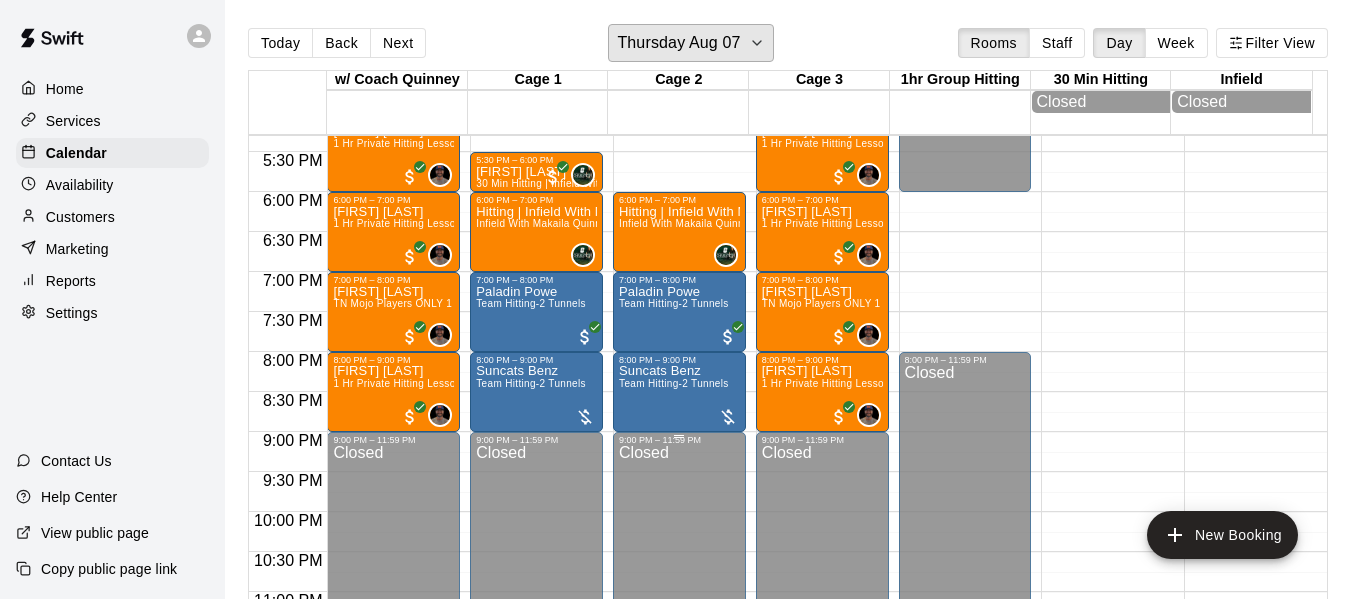 scroll, scrollTop: 1388, scrollLeft: 0, axis: vertical 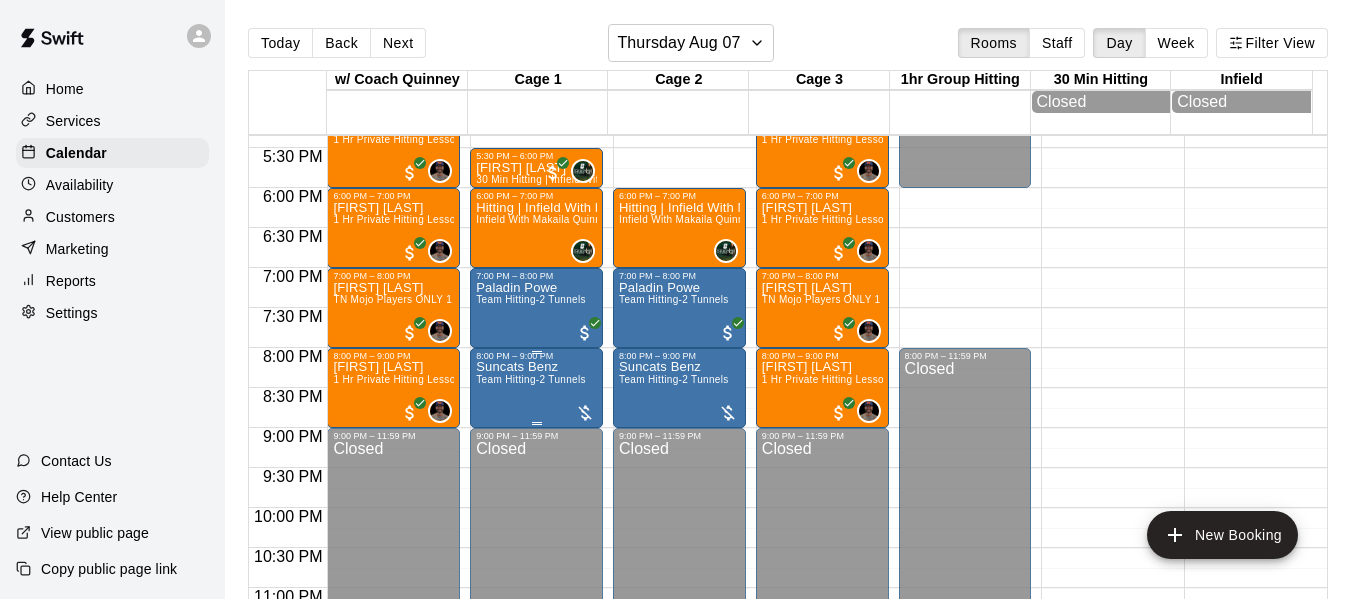 click on "Team Hitting-2 Tunnels" at bounding box center (531, 379) 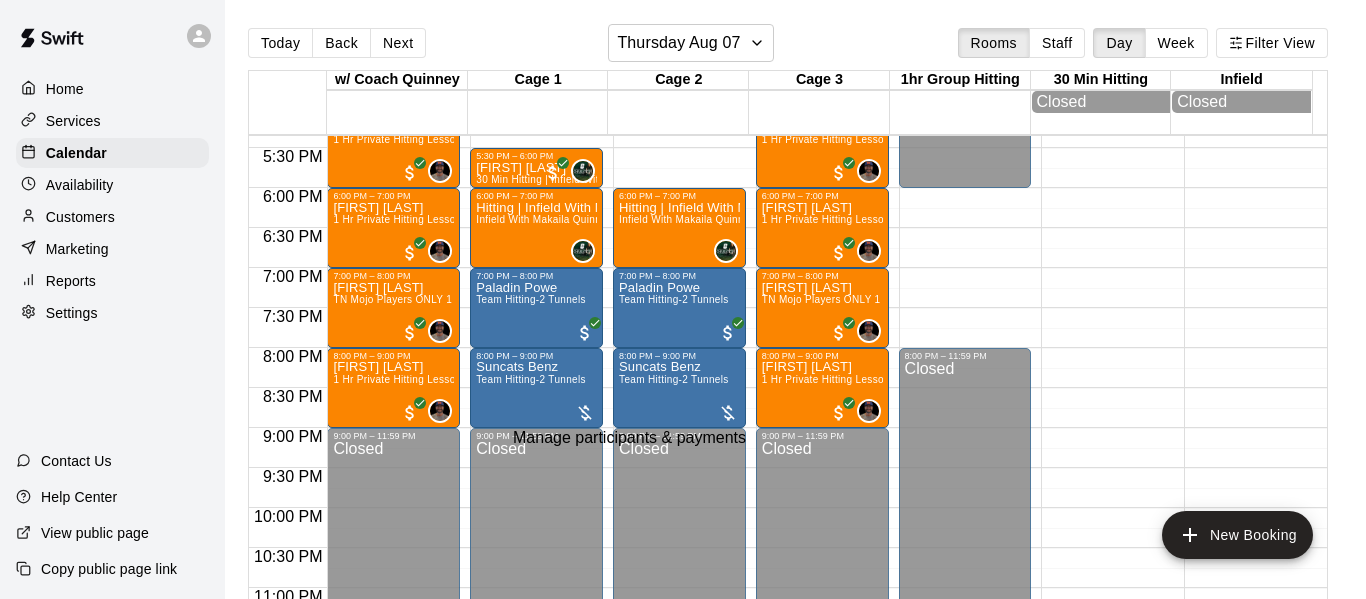 click at bounding box center (35, 645) 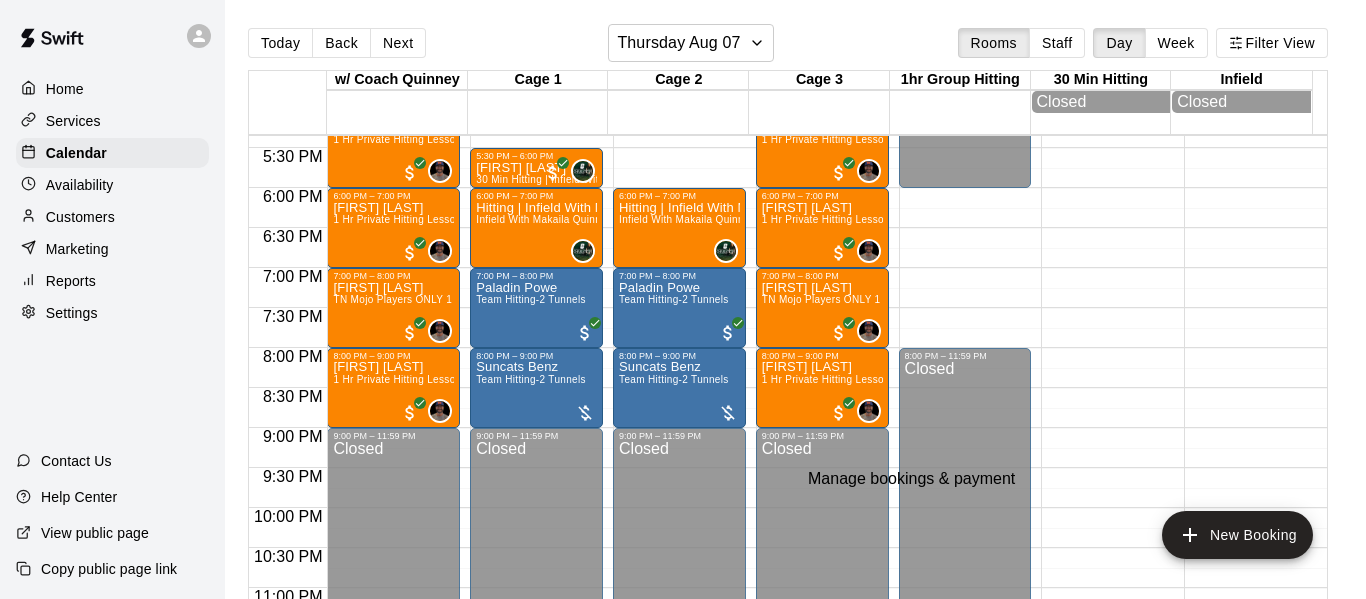 click 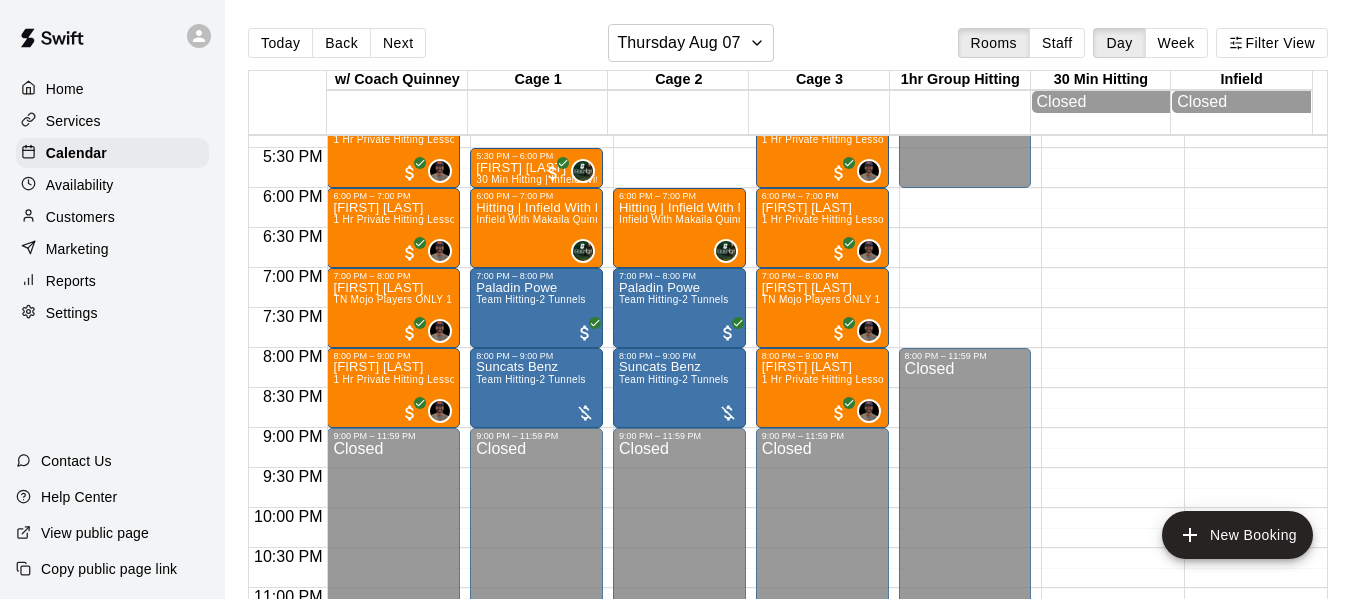 click on "Thursday, August 07: 08:00 PM (Current) Unpaid" at bounding box center [135, 7822] 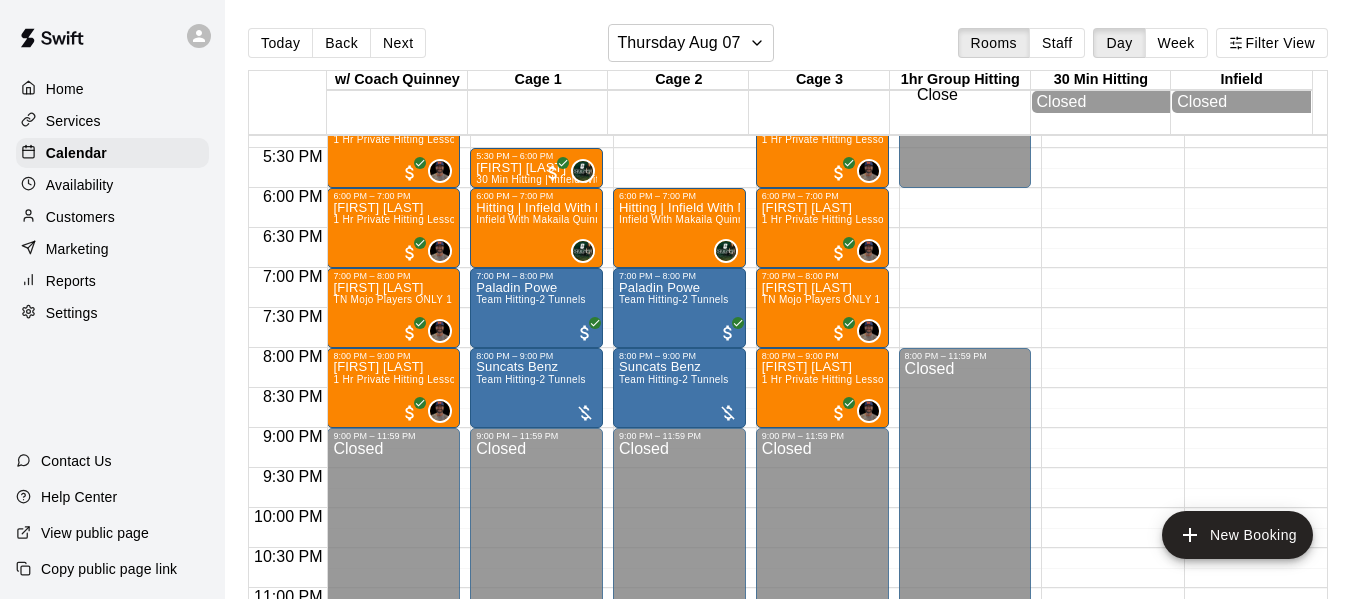 click 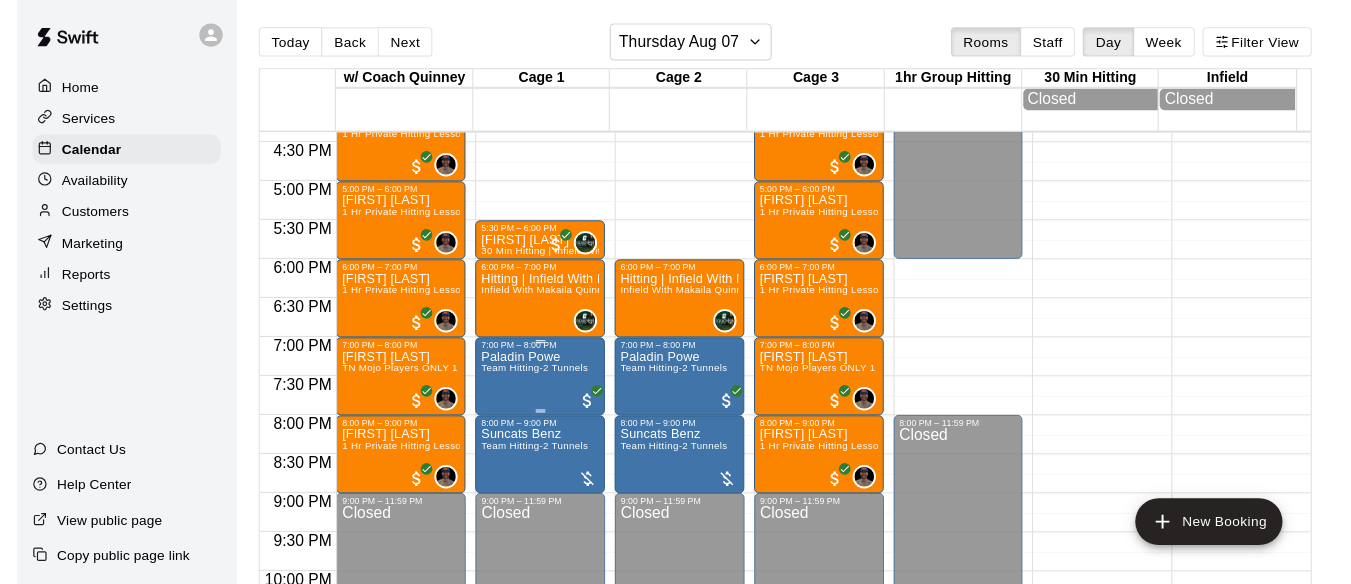 scroll, scrollTop: 1322, scrollLeft: 0, axis: vertical 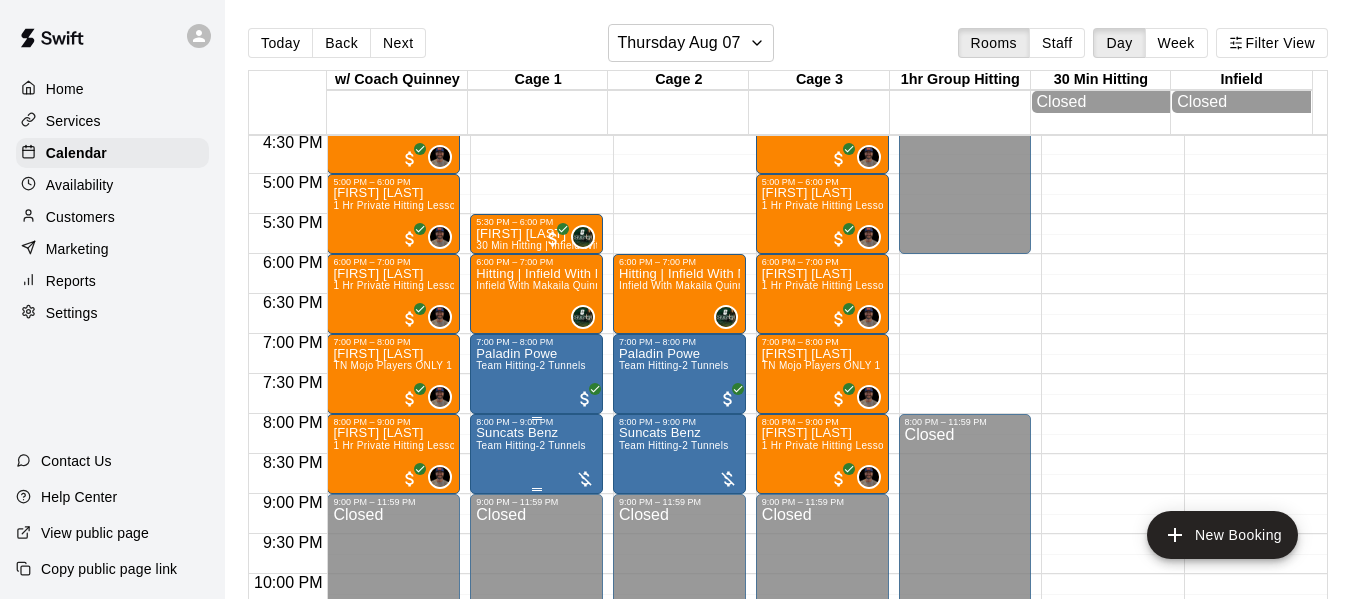 click on "Suncats Benz Team Hitting-2 Tunnels" at bounding box center (531, 726) 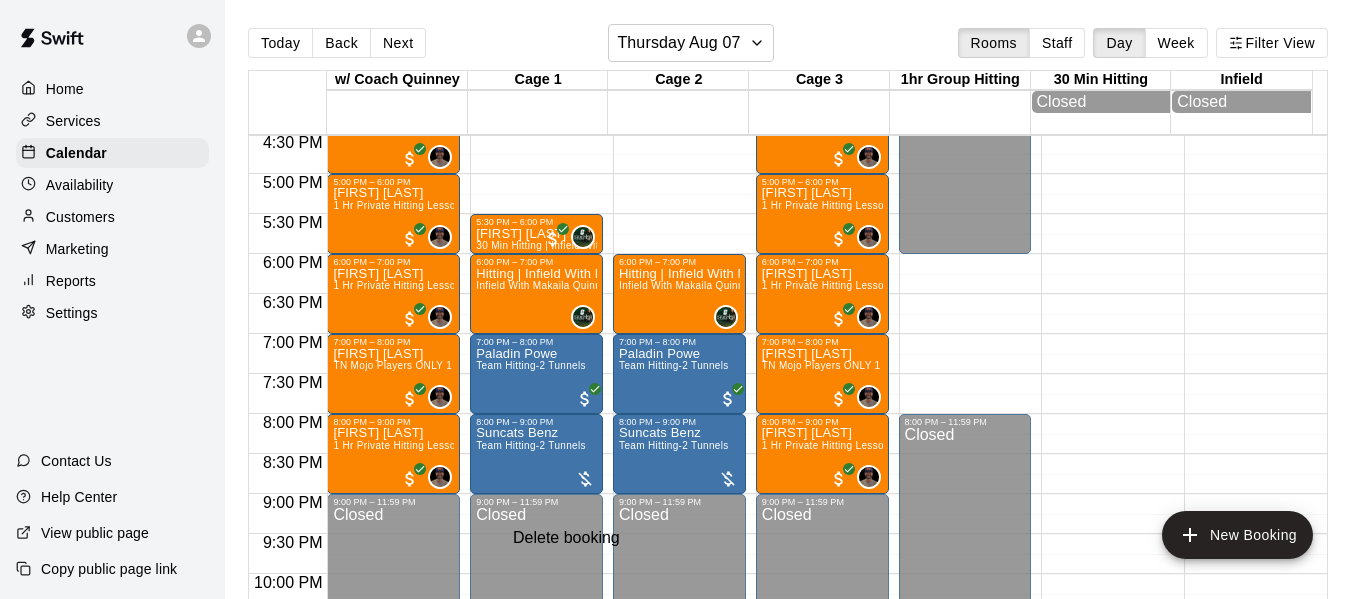 click 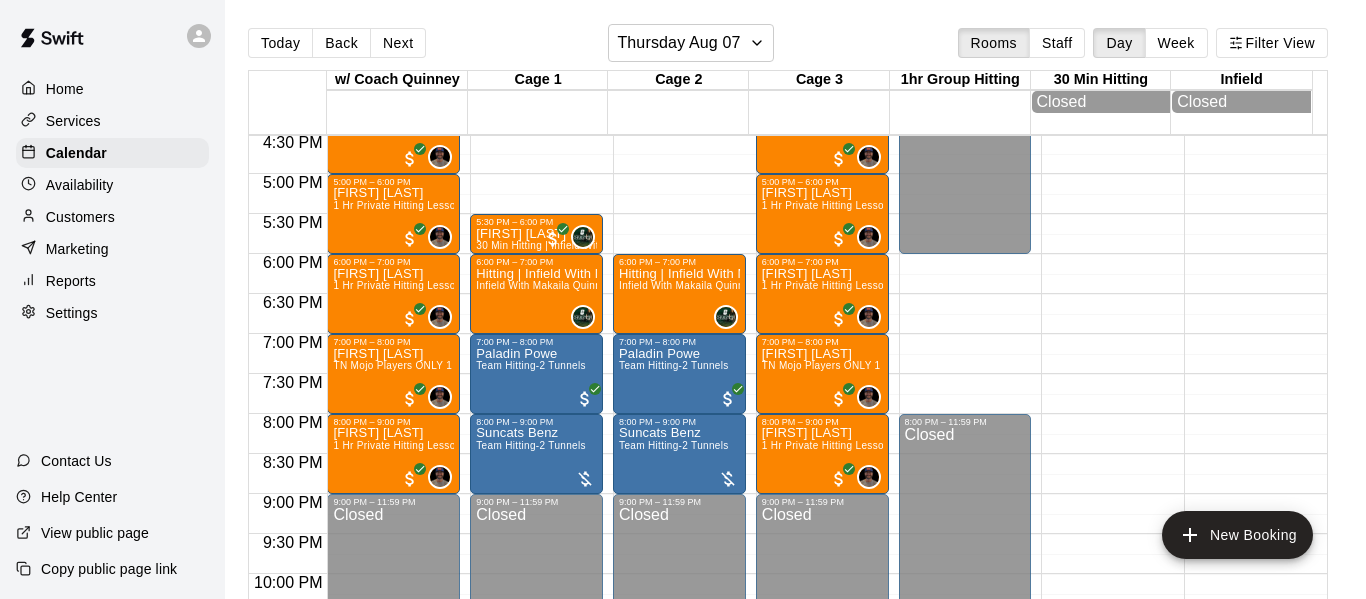 click on "Delete" at bounding box center (85, 3586) 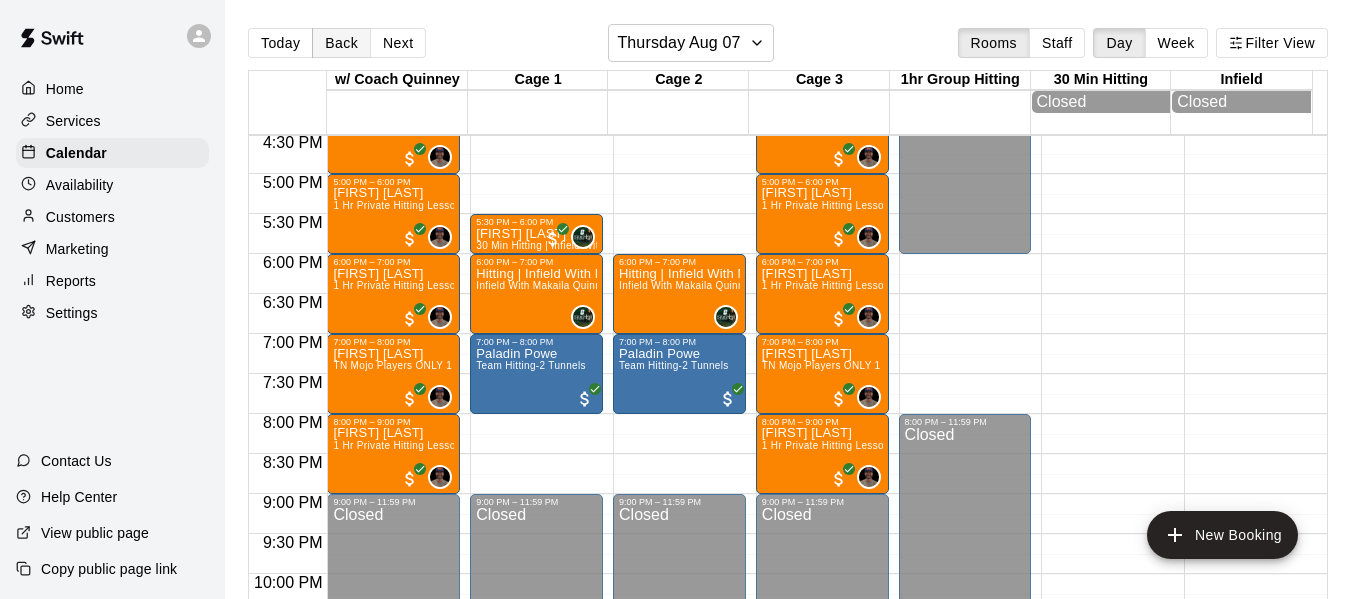 click on "Back" at bounding box center (341, 43) 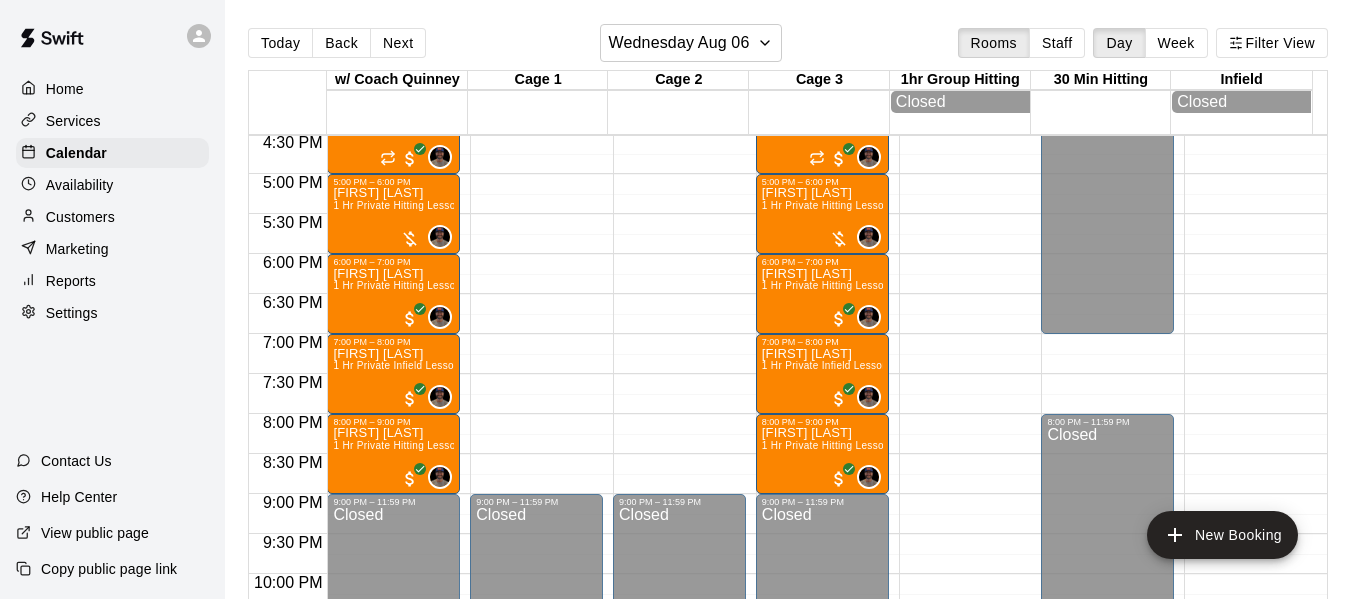 drag, startPoint x: 313, startPoint y: 33, endPoint x: 333, endPoint y: 33, distance: 20 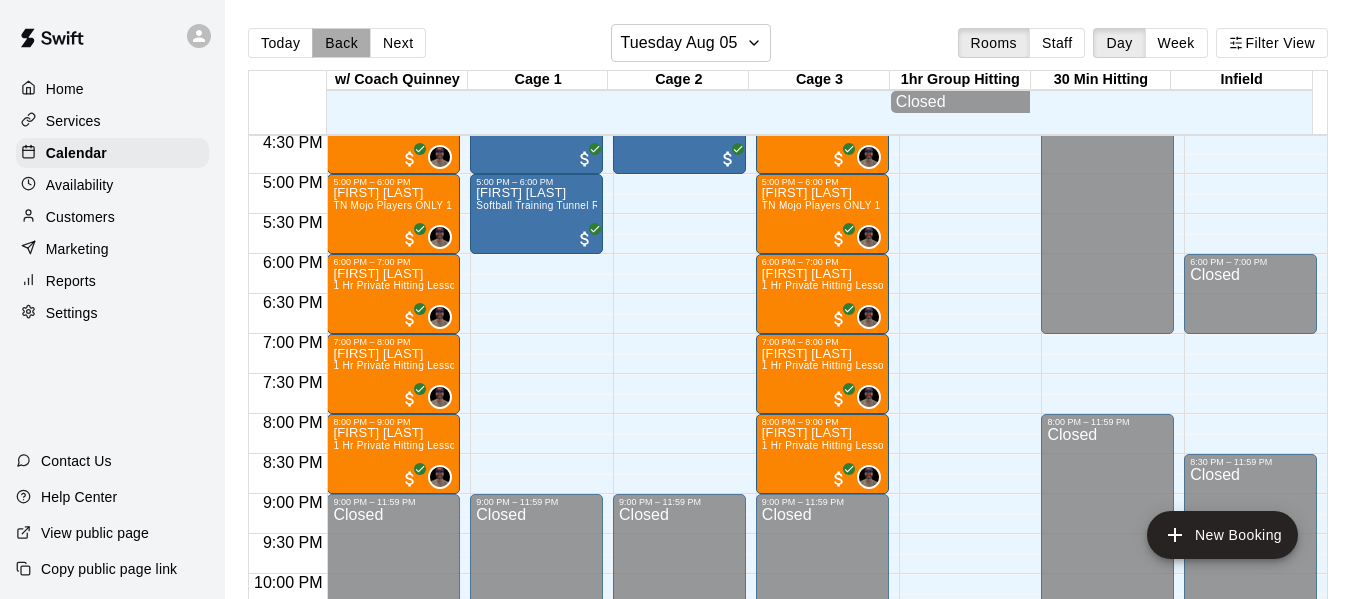 click on "Back" at bounding box center [341, 43] 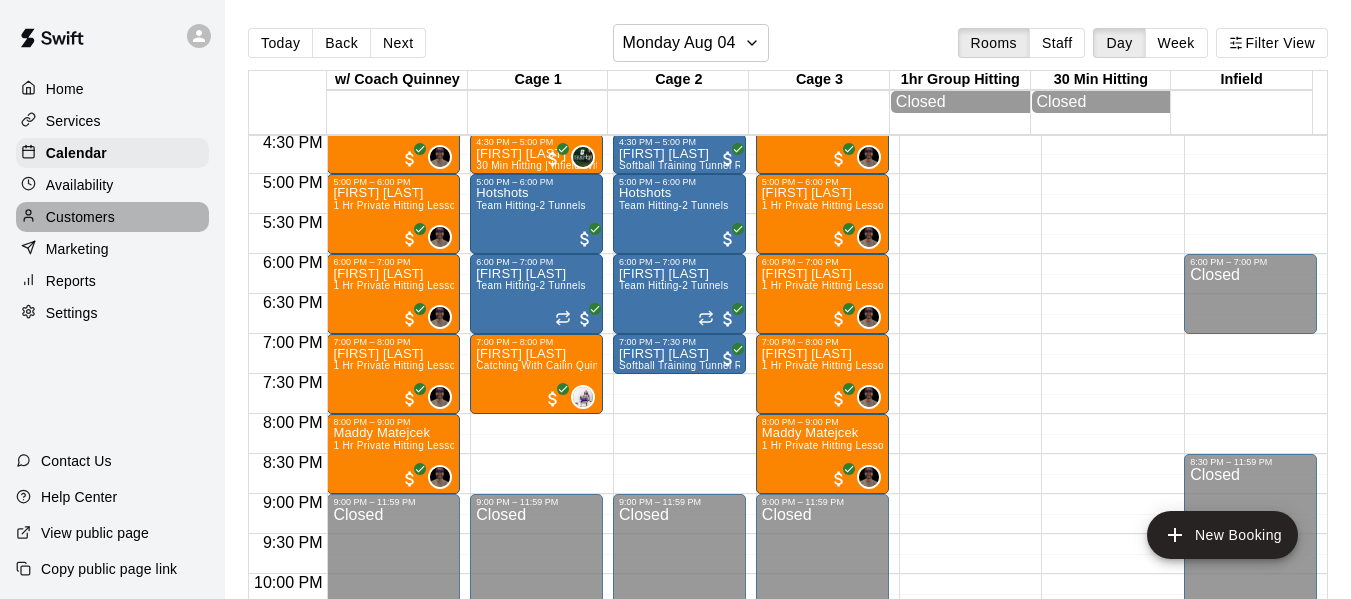 click on "Customers" at bounding box center (80, 217) 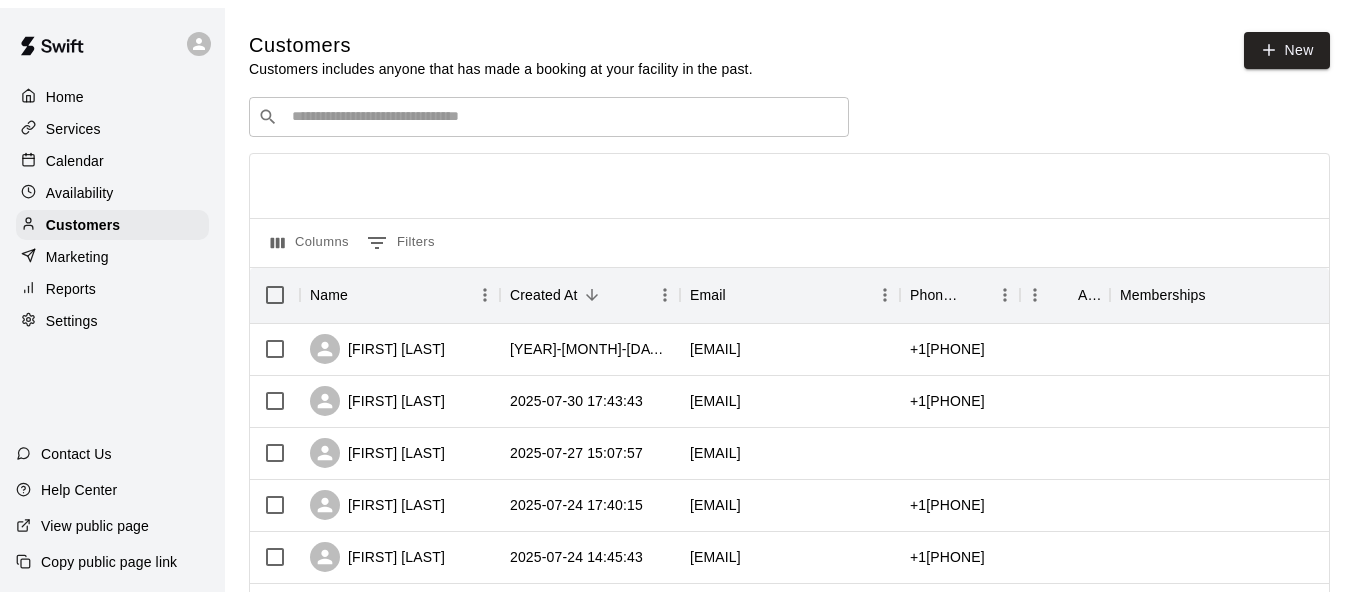 scroll, scrollTop: 0, scrollLeft: 0, axis: both 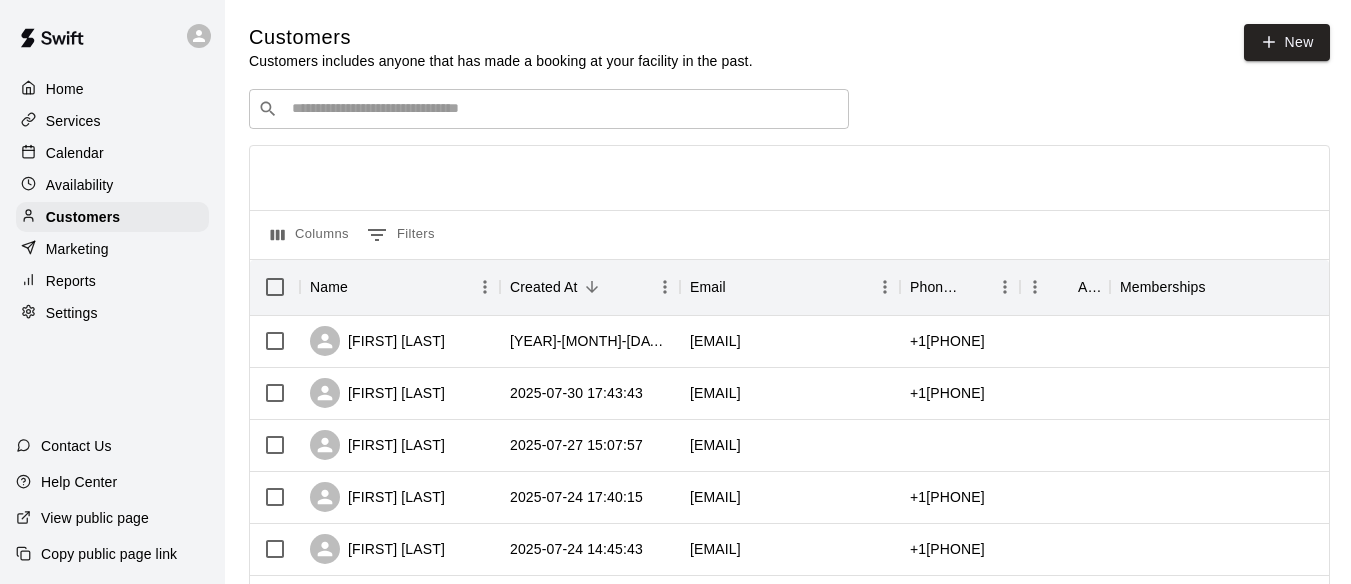 click on "Calendar" at bounding box center (75, 153) 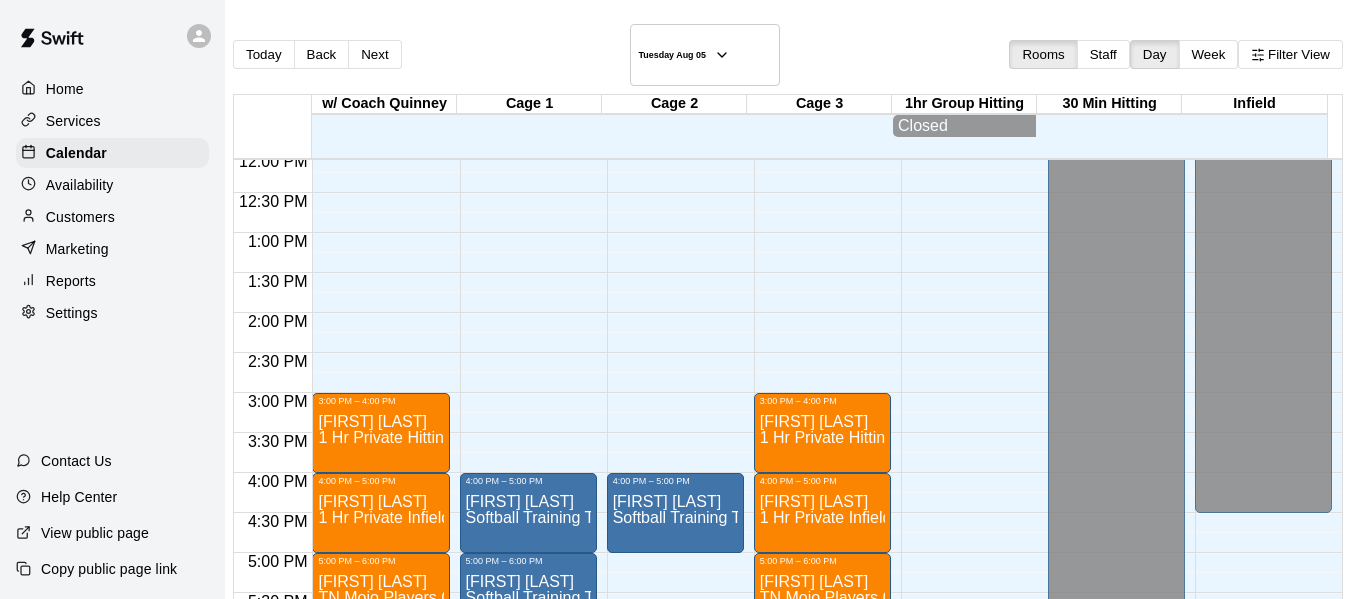 scroll, scrollTop: 972, scrollLeft: 0, axis: vertical 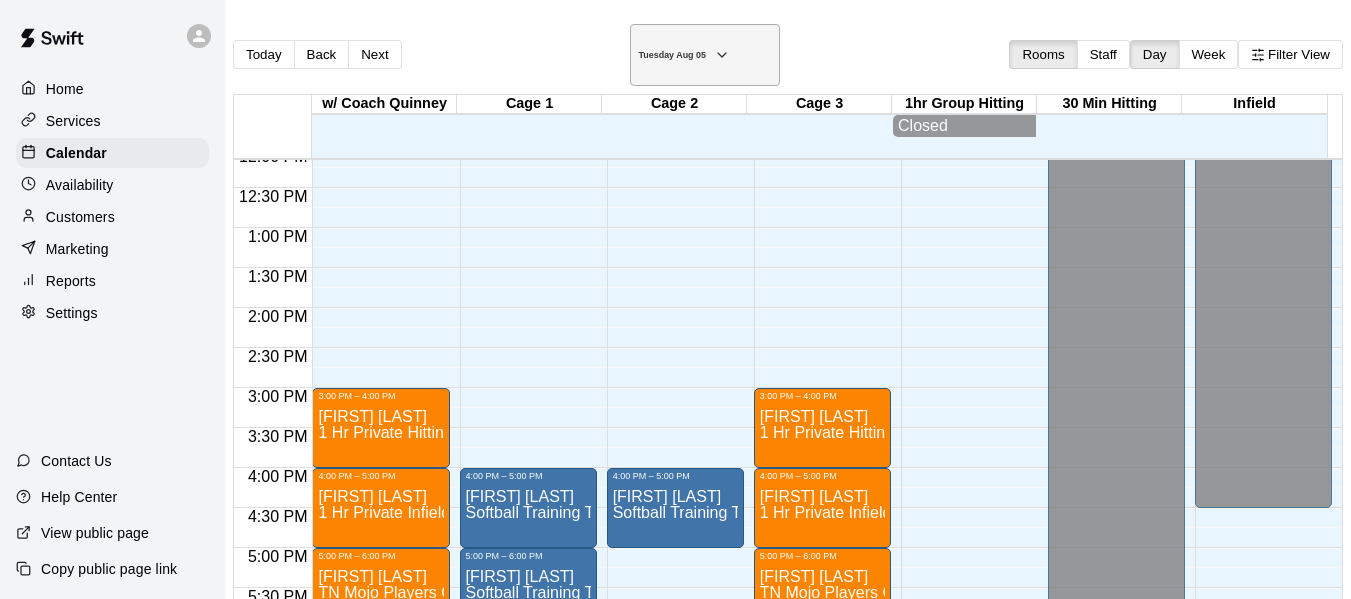 click 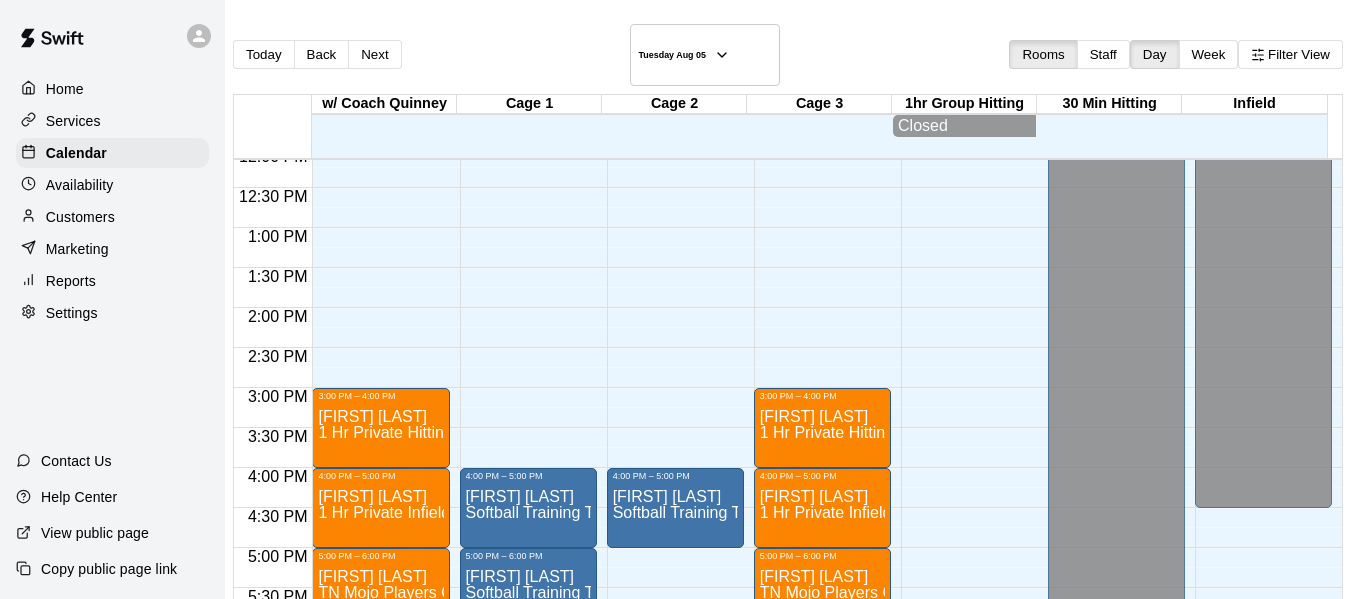 click on "7" at bounding box center [105, 843] 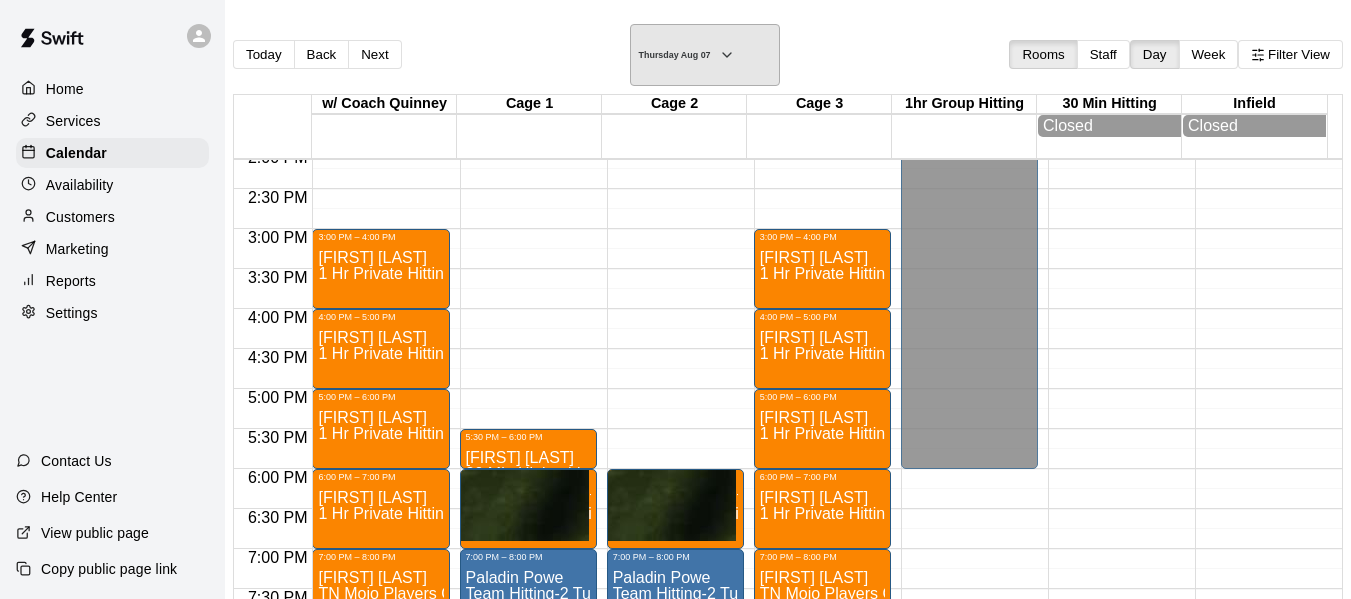 scroll, scrollTop: 1138, scrollLeft: 0, axis: vertical 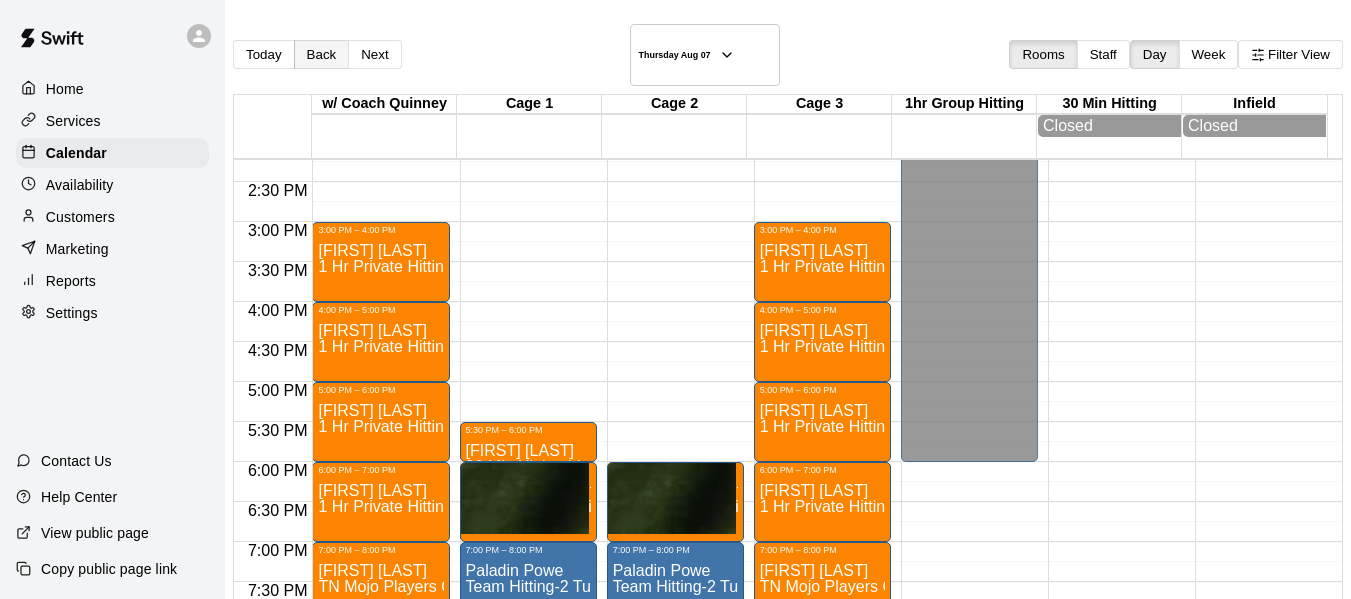 click on "Back" at bounding box center [322, 54] 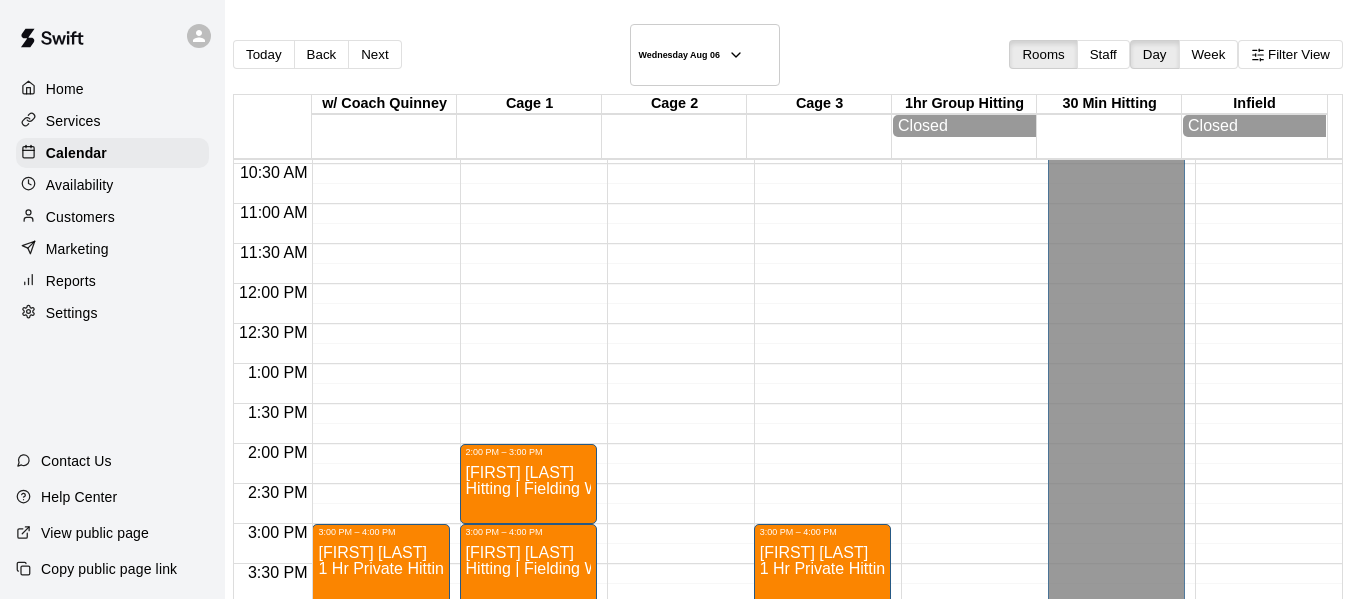 scroll, scrollTop: 838, scrollLeft: 0, axis: vertical 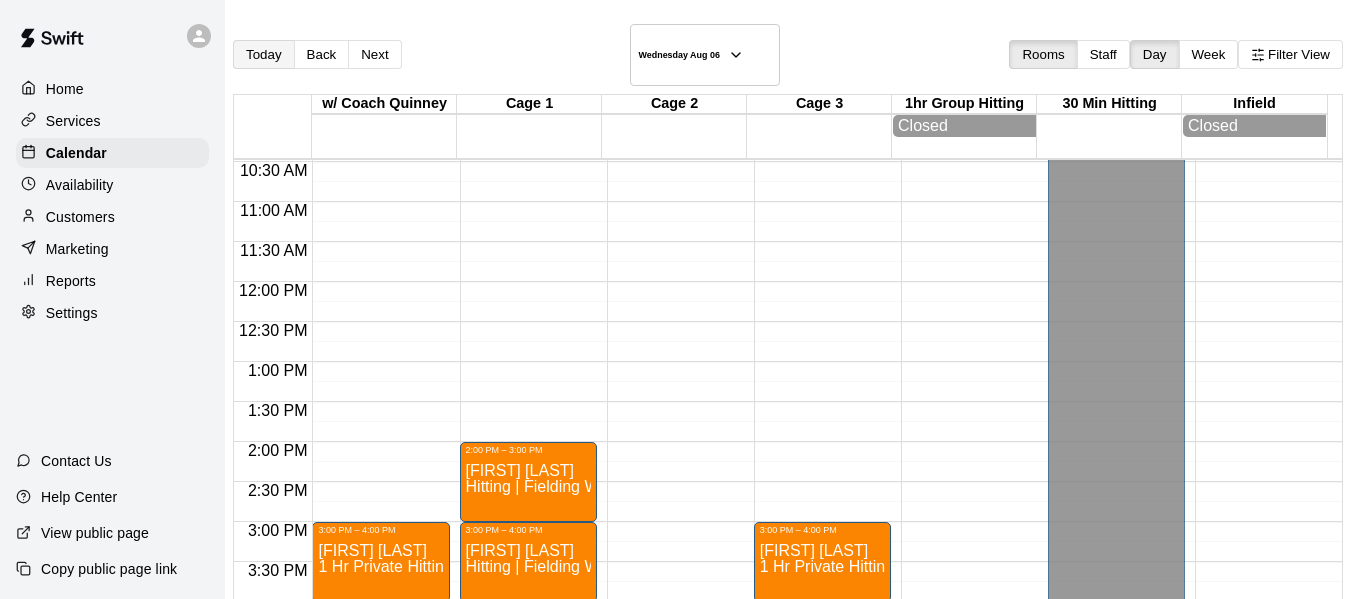 click on "Today" at bounding box center [264, 54] 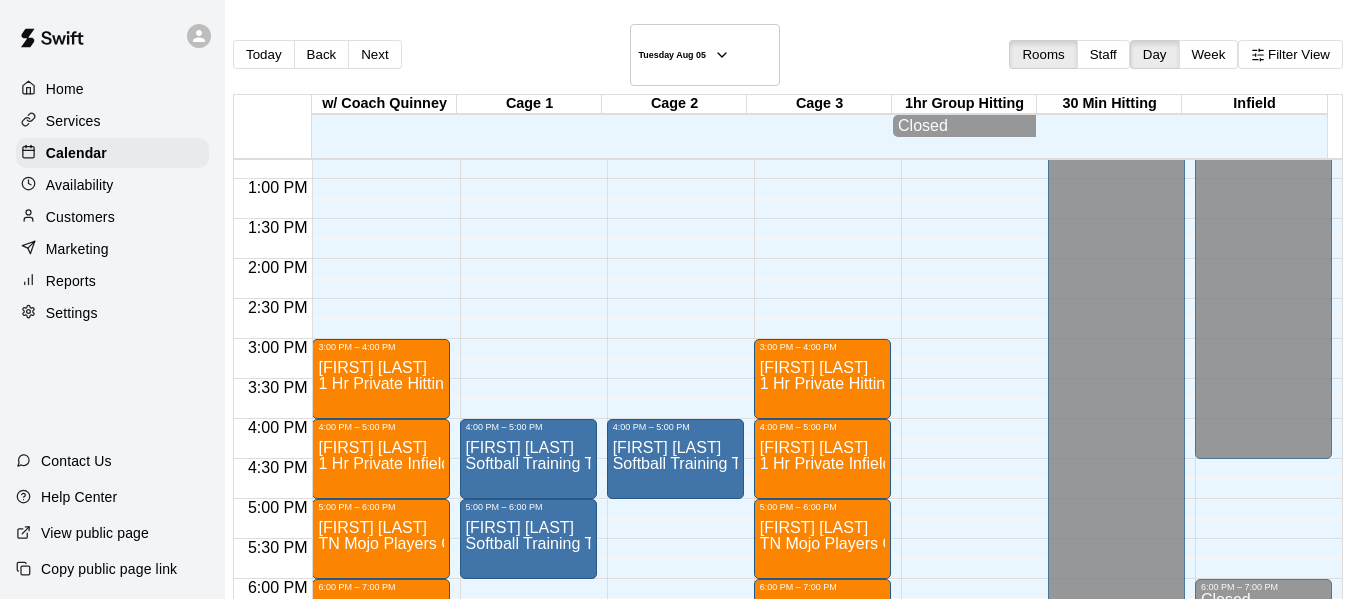 scroll, scrollTop: 1072, scrollLeft: 0, axis: vertical 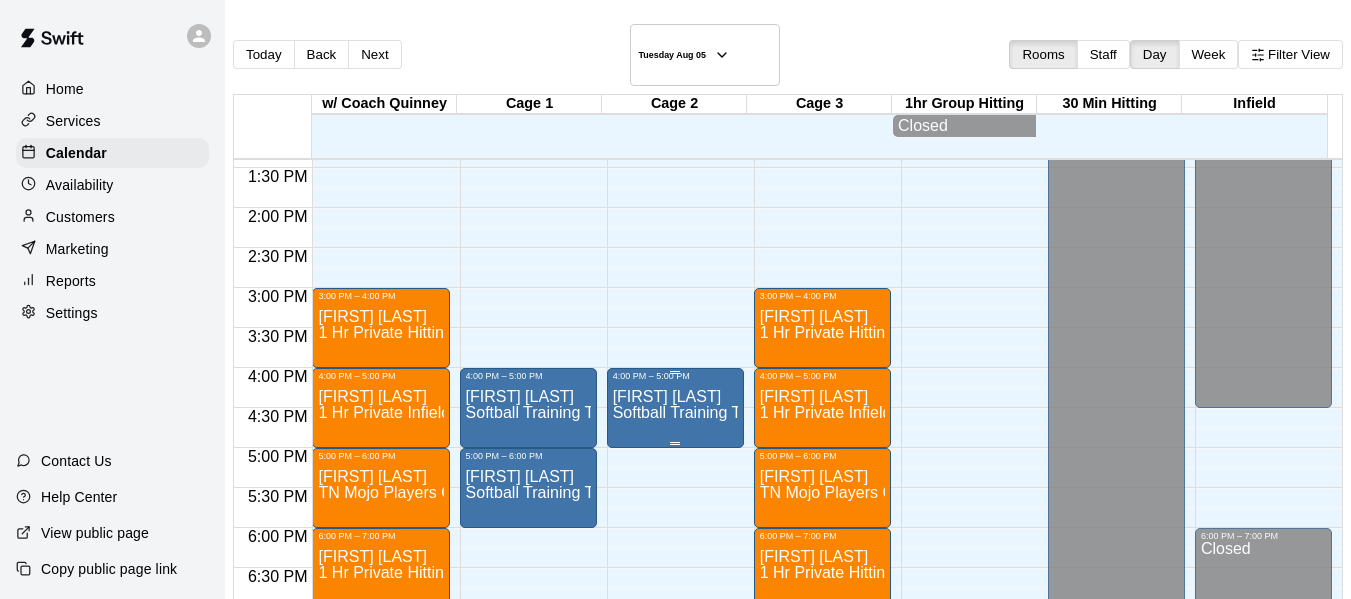 click on "[FIRST] [LAST]" at bounding box center (675, 397) 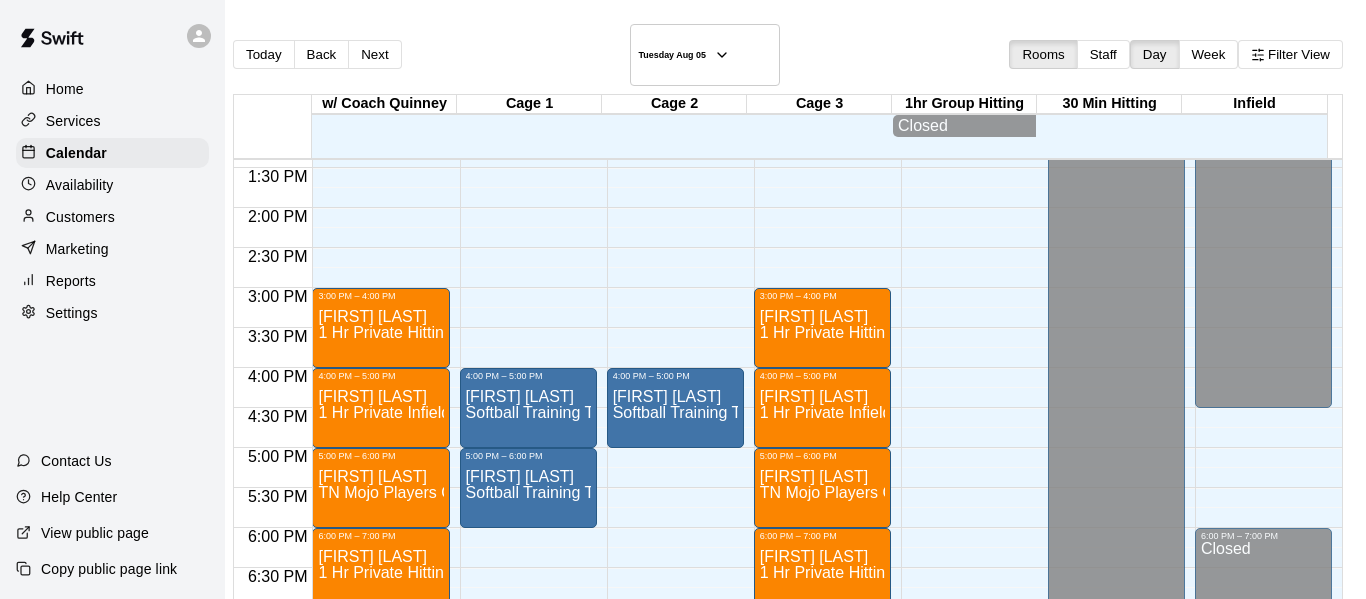 click at bounding box center (675, 734) 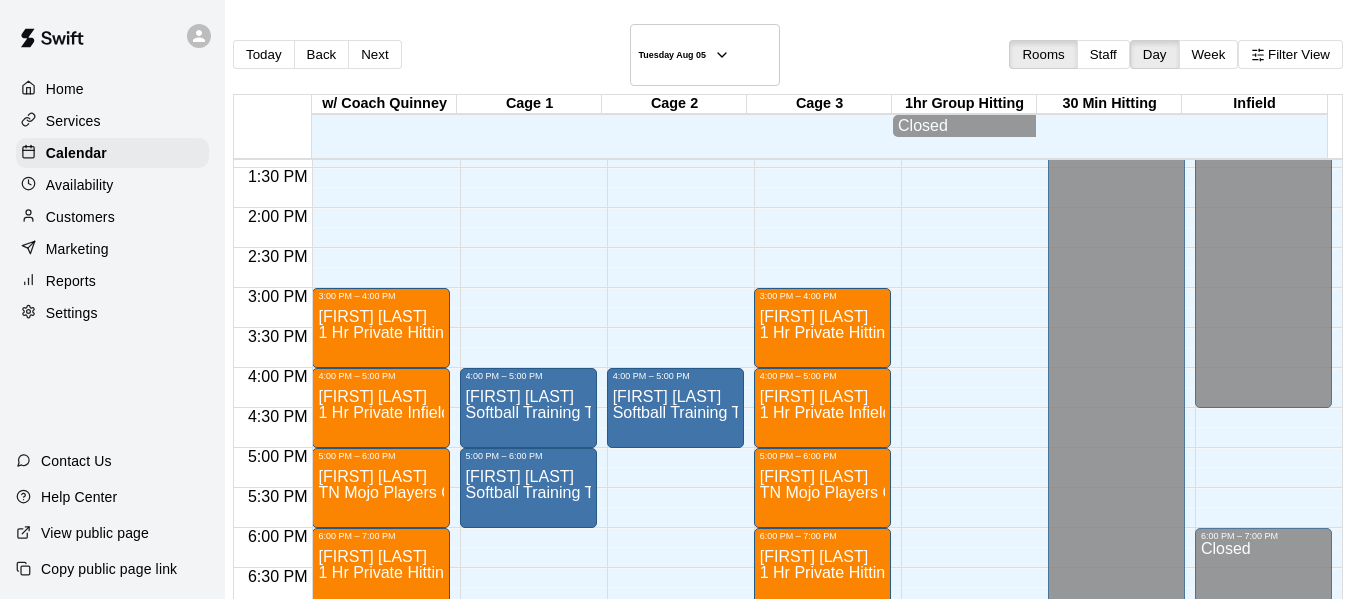 click on "Customers" at bounding box center [80, 217] 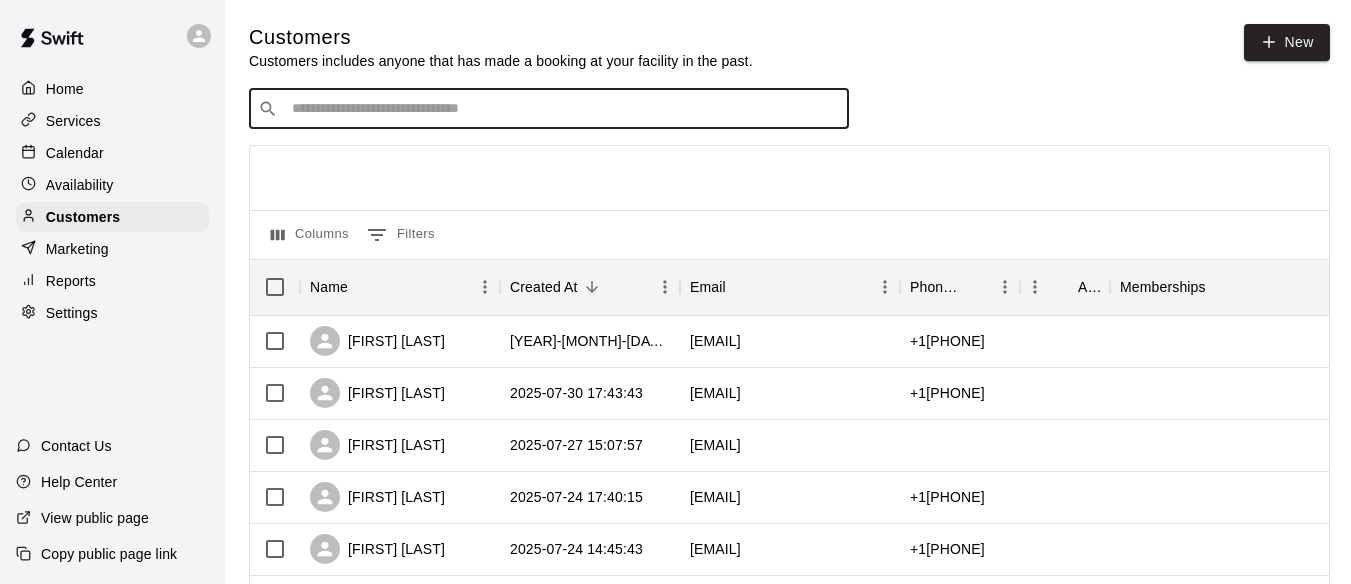 click at bounding box center [563, 109] 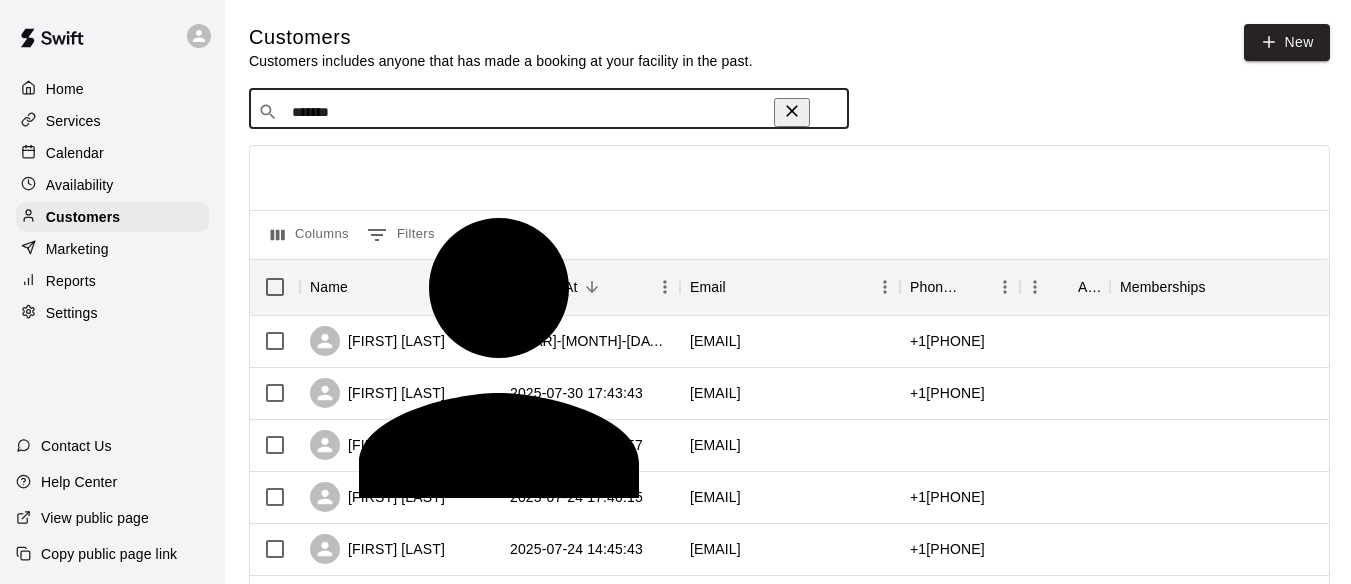 type on "********" 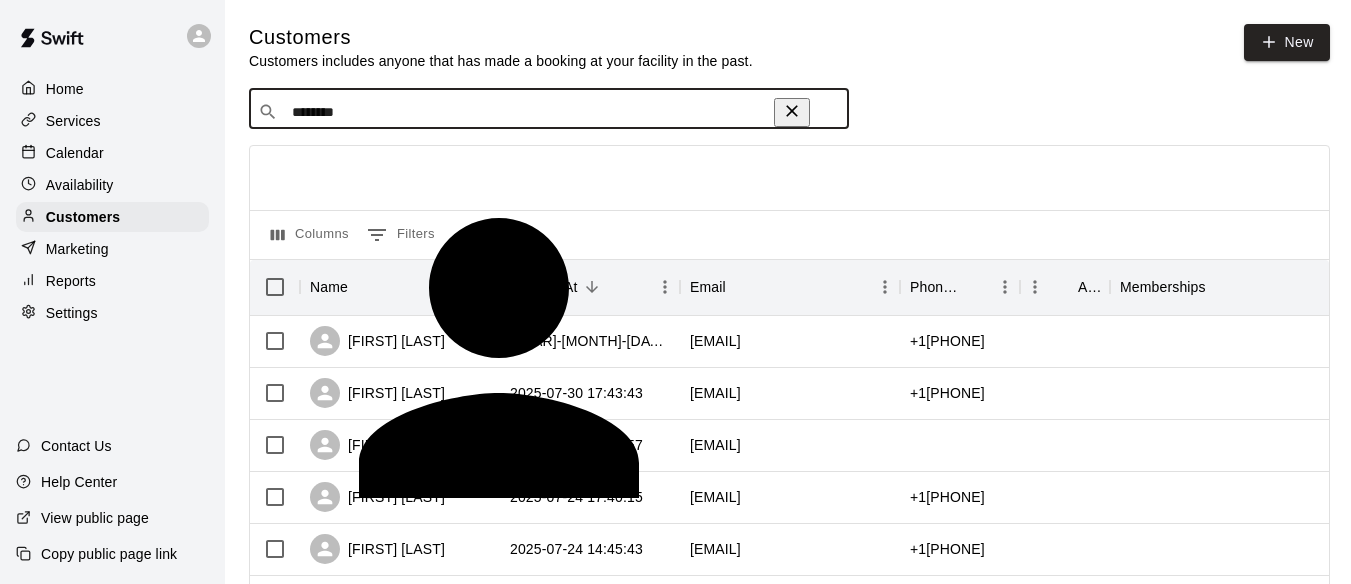 click on "[FIRST] [LAST]" at bounding box center (343, 597) 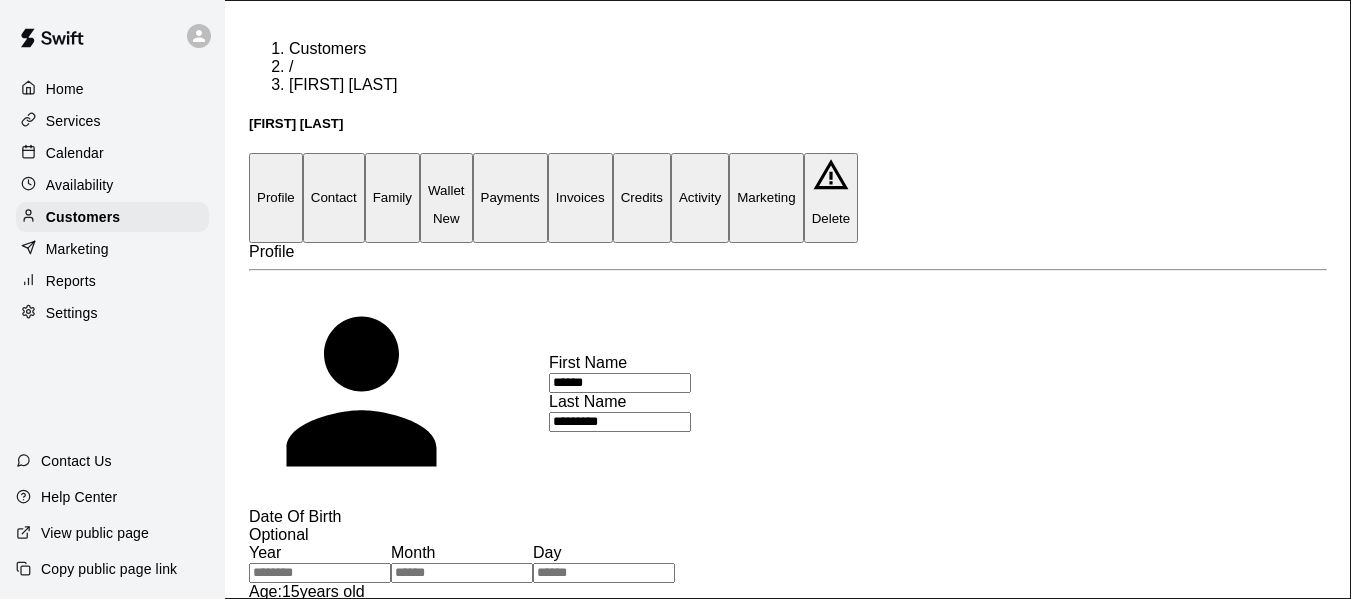 click on "Activity" at bounding box center (700, 197) 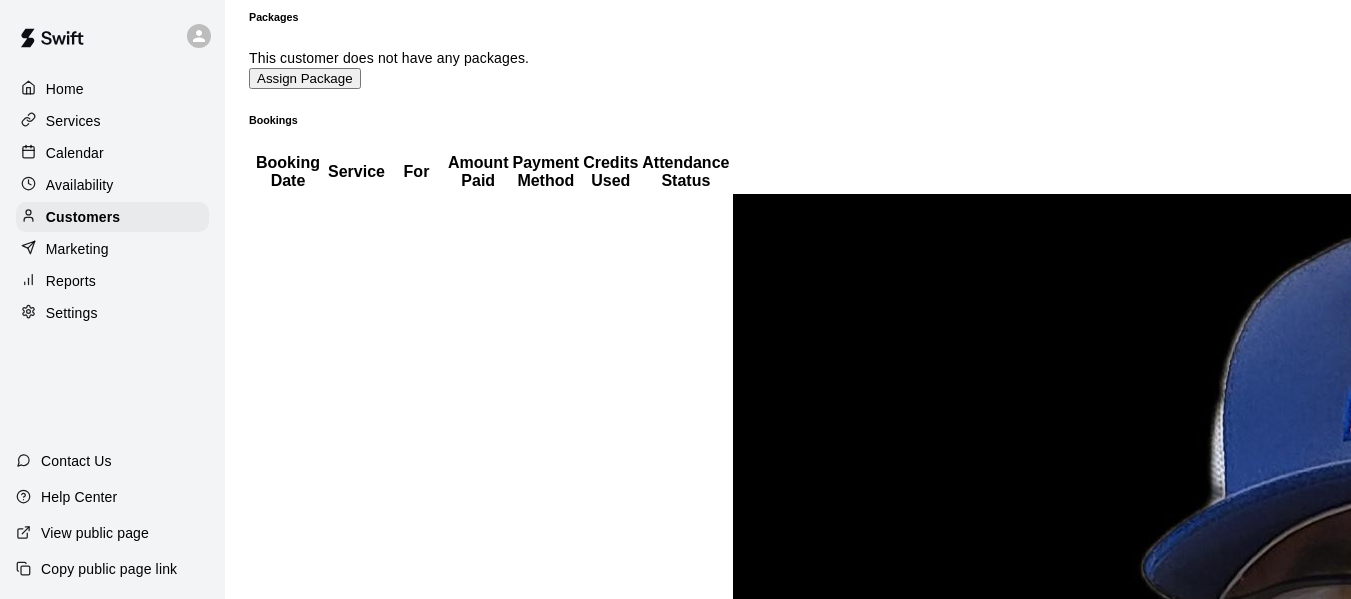 scroll, scrollTop: 567, scrollLeft: 0, axis: vertical 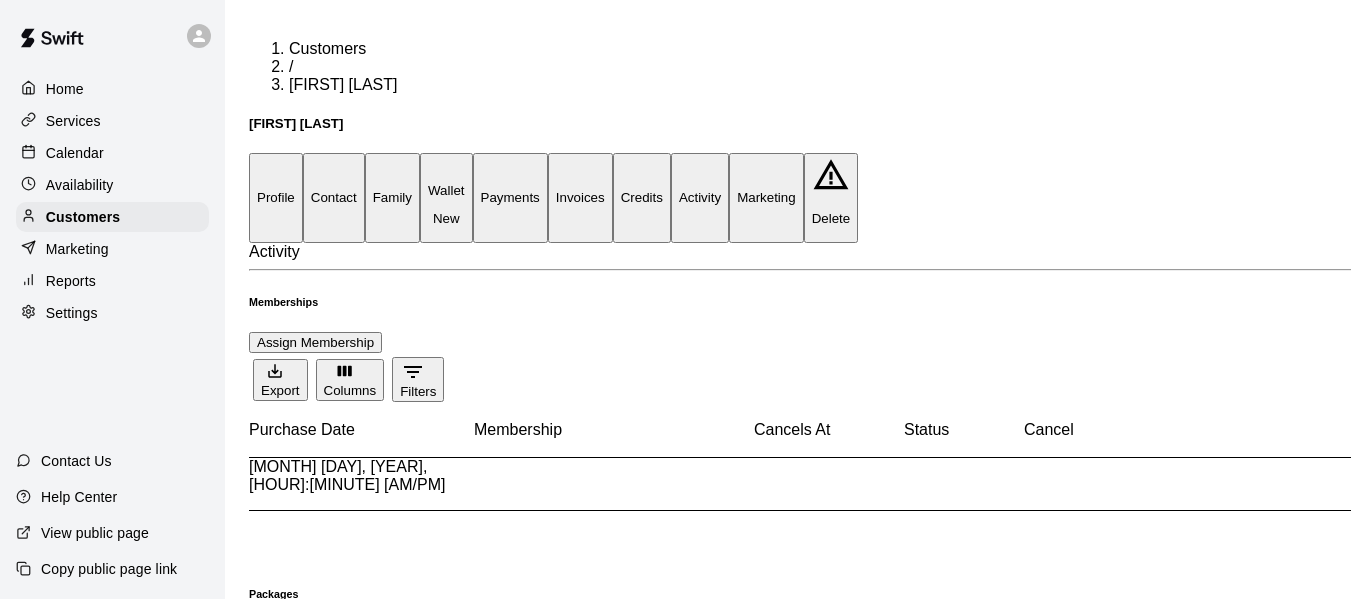 click on "Payments" at bounding box center [510, 197] 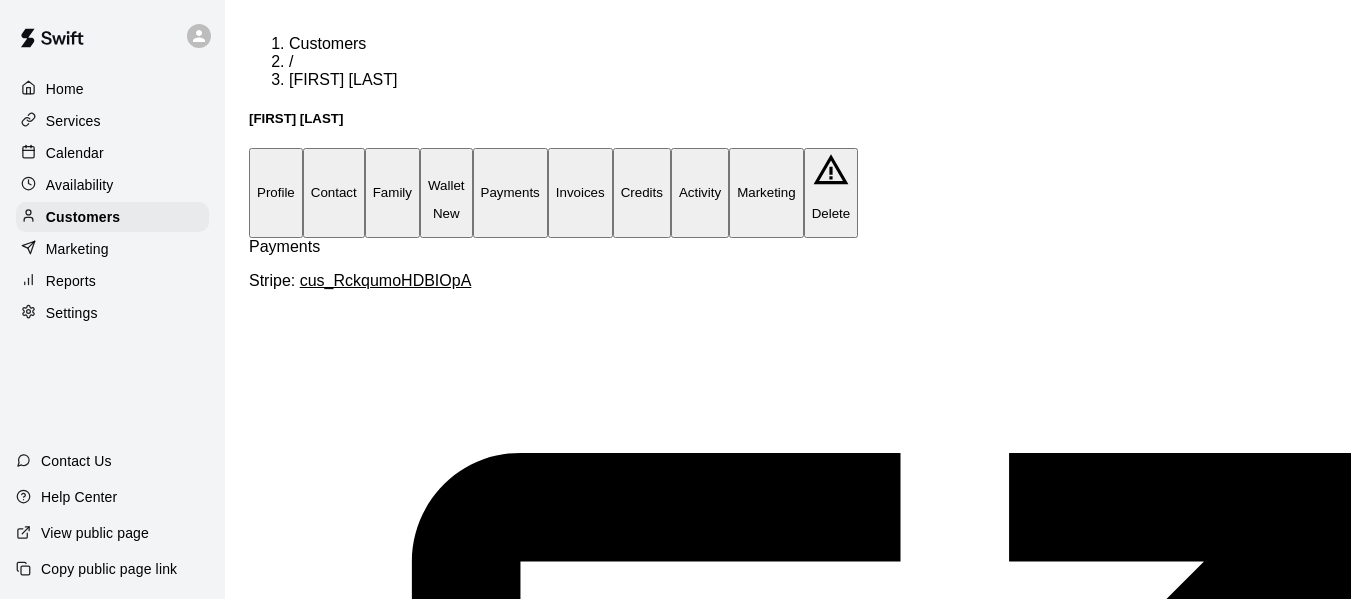 scroll, scrollTop: 0, scrollLeft: 0, axis: both 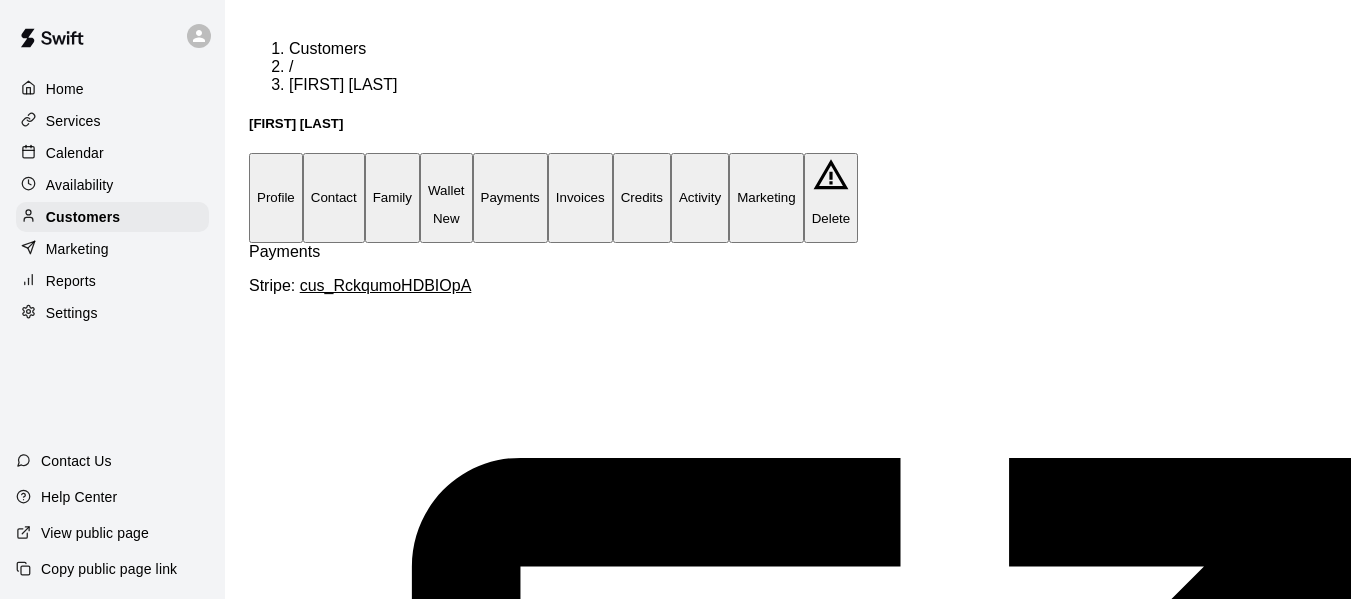 click on "Wallet" at bounding box center (446, 190) 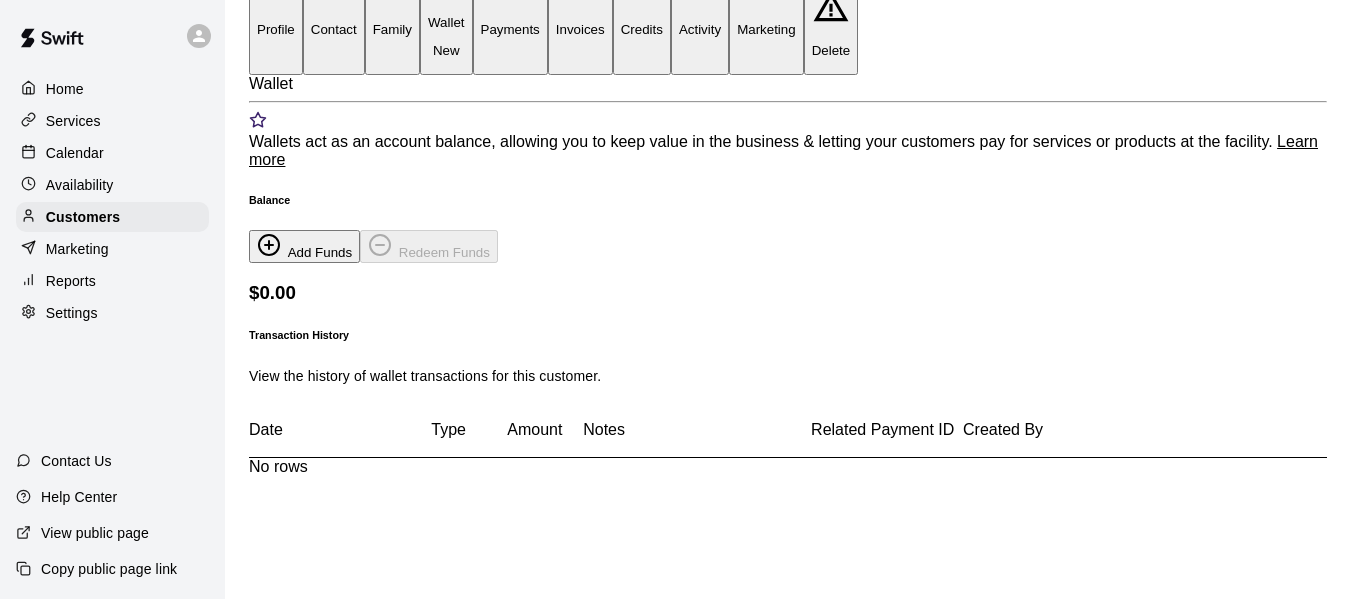 scroll, scrollTop: 133, scrollLeft: 0, axis: vertical 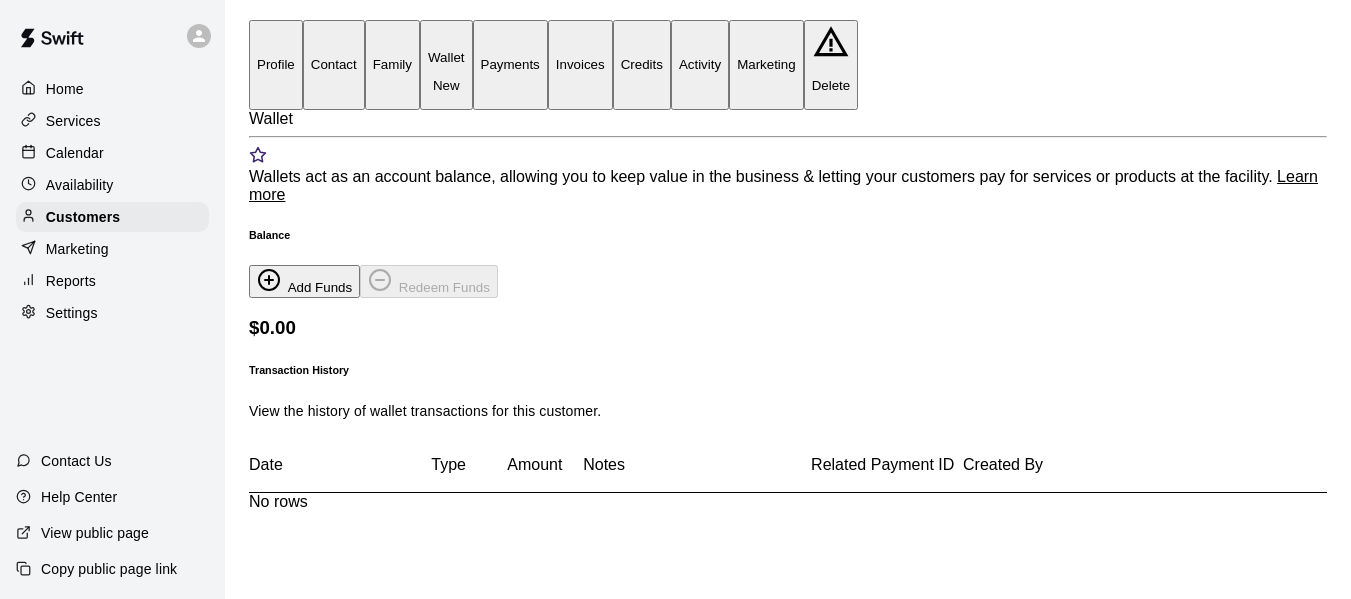 click on "Calendar" at bounding box center (75, 153) 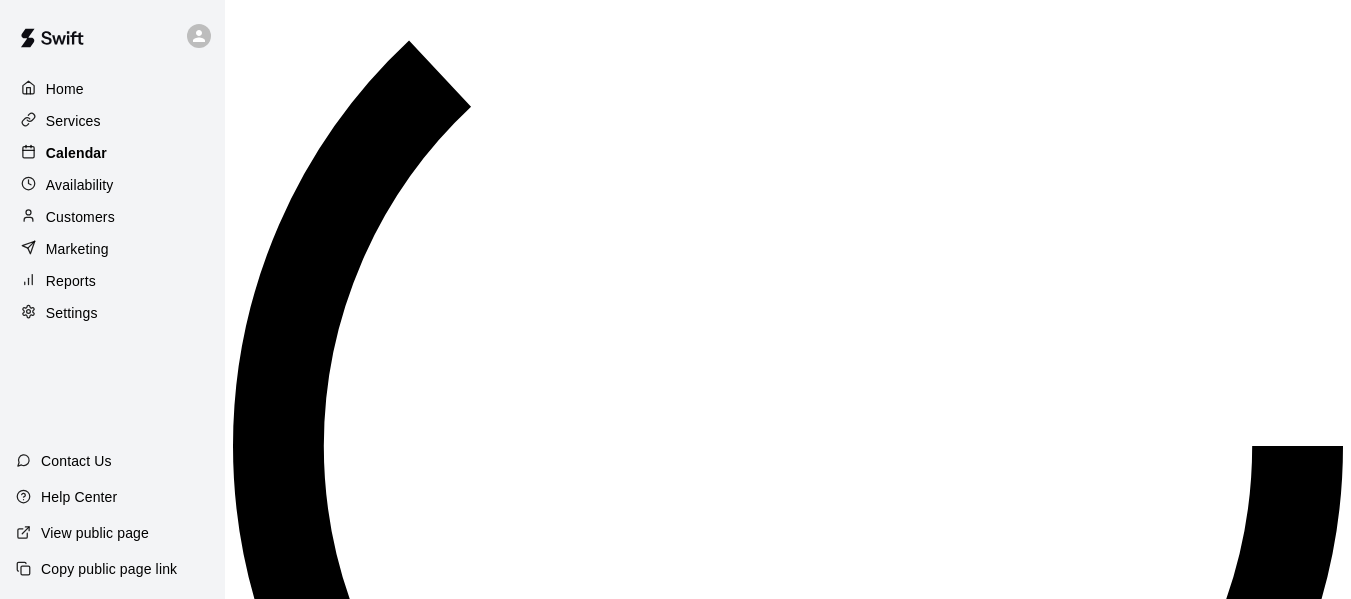 scroll, scrollTop: 0, scrollLeft: 0, axis: both 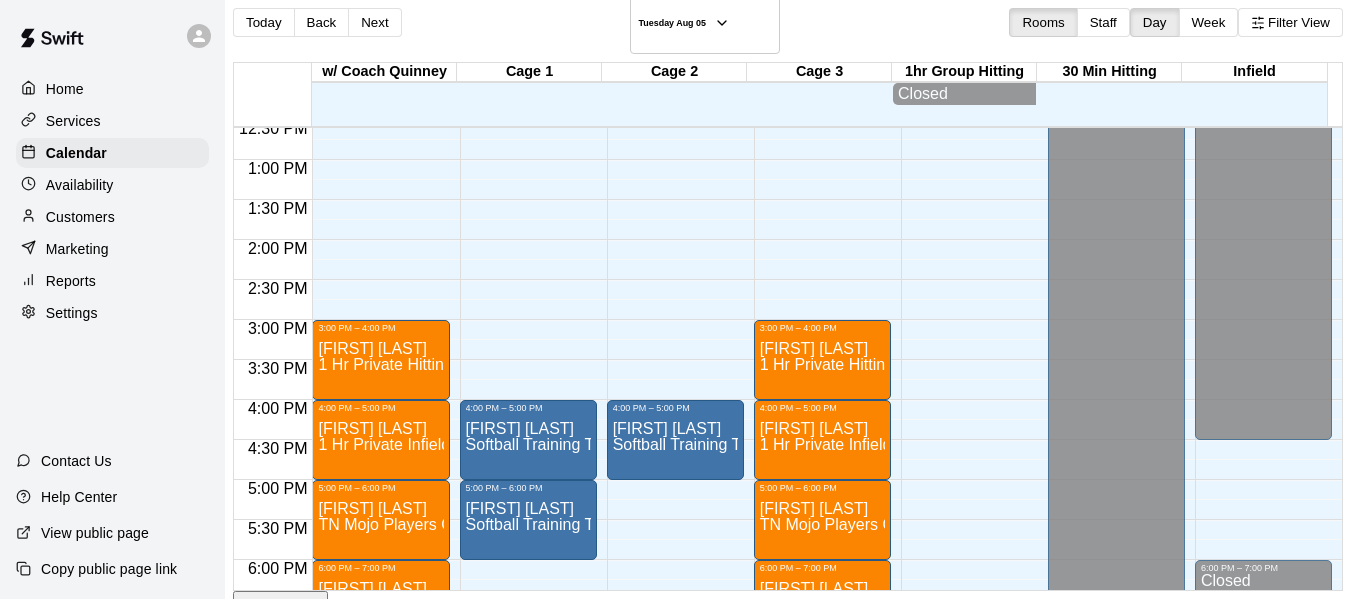 drag, startPoint x: 458, startPoint y: 194, endPoint x: 458, endPoint y: 213, distance: 19 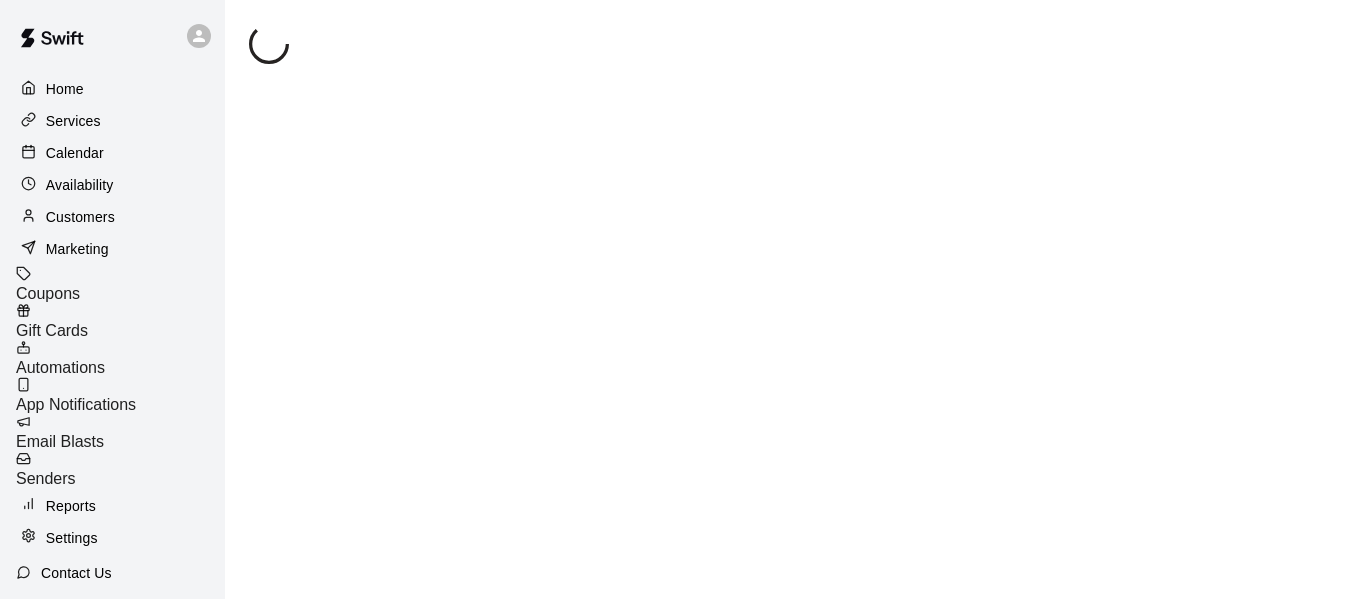 scroll, scrollTop: 0, scrollLeft: 0, axis: both 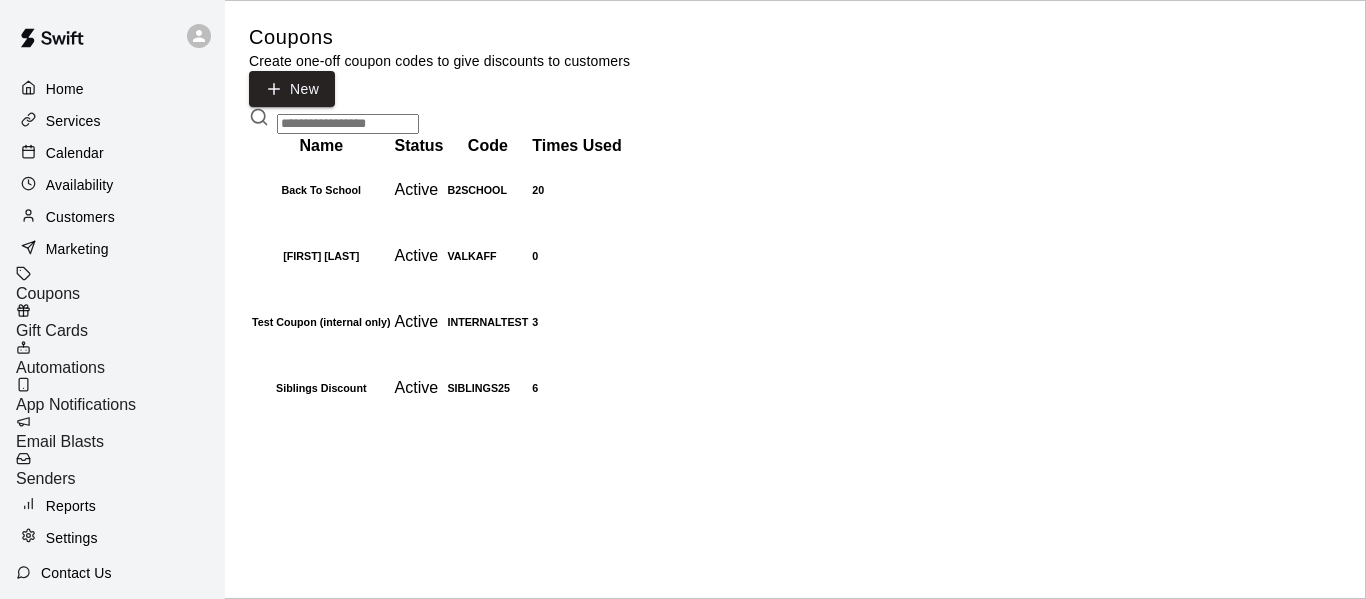 click on "Email Blasts" at bounding box center (60, 441) 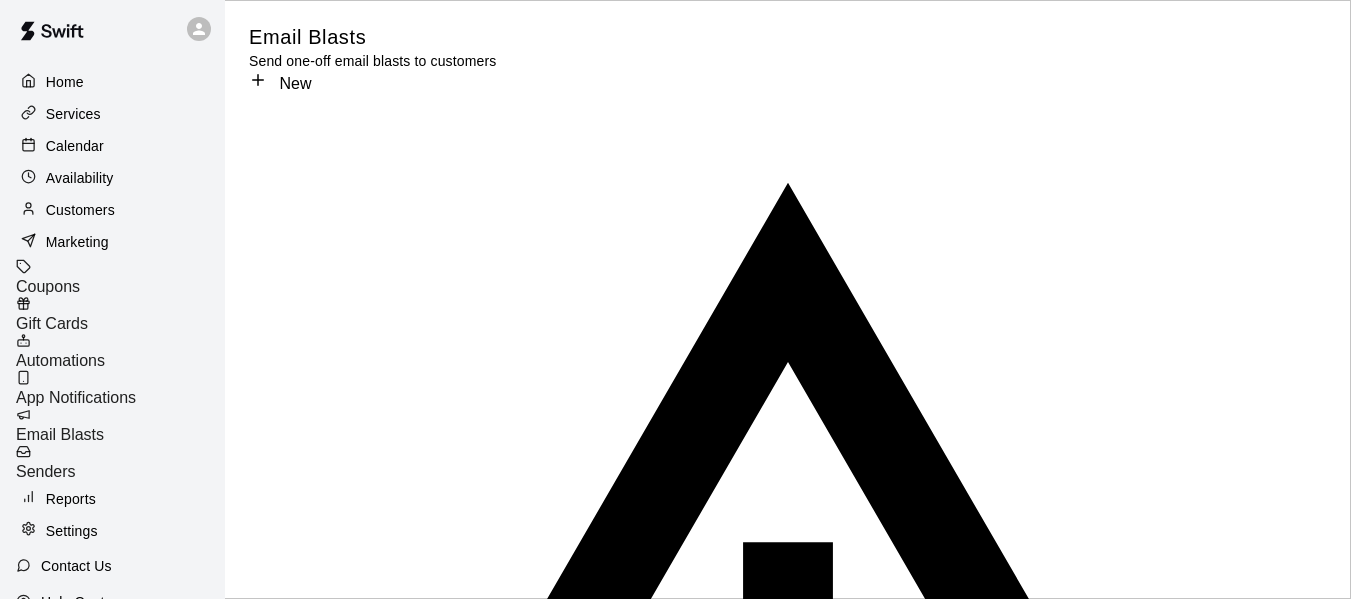 scroll, scrollTop: 0, scrollLeft: 0, axis: both 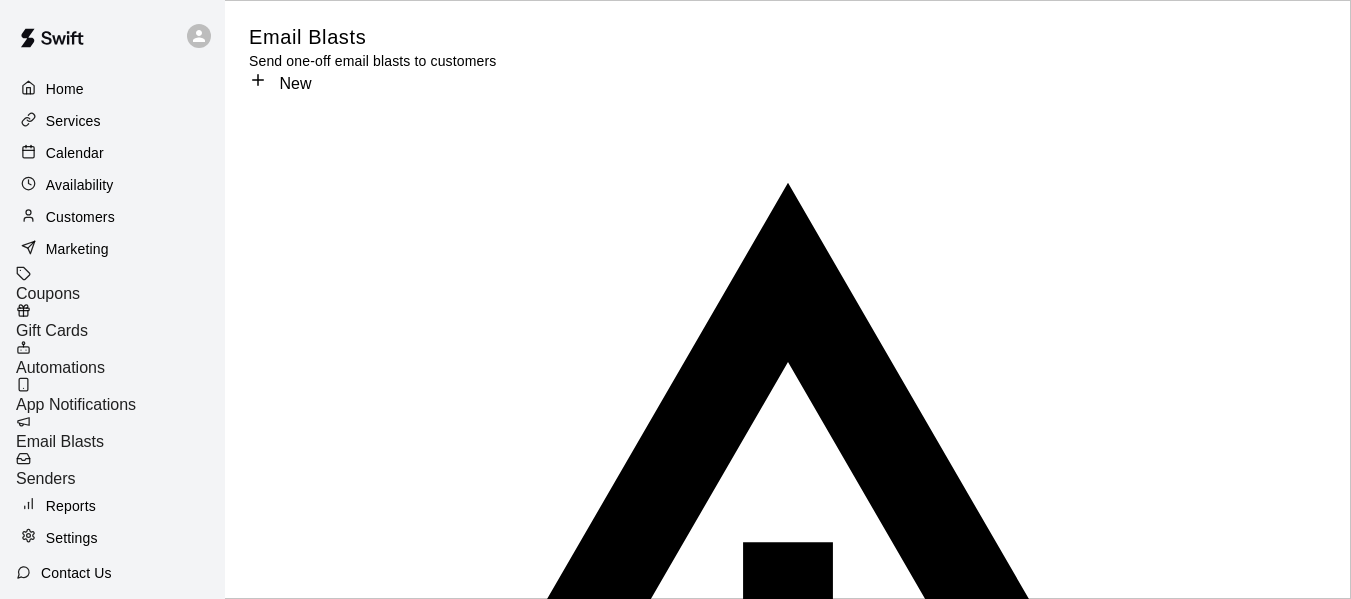 click on "Email Blasts Send one-off email blasts to customers   New" at bounding box center (788, 58) 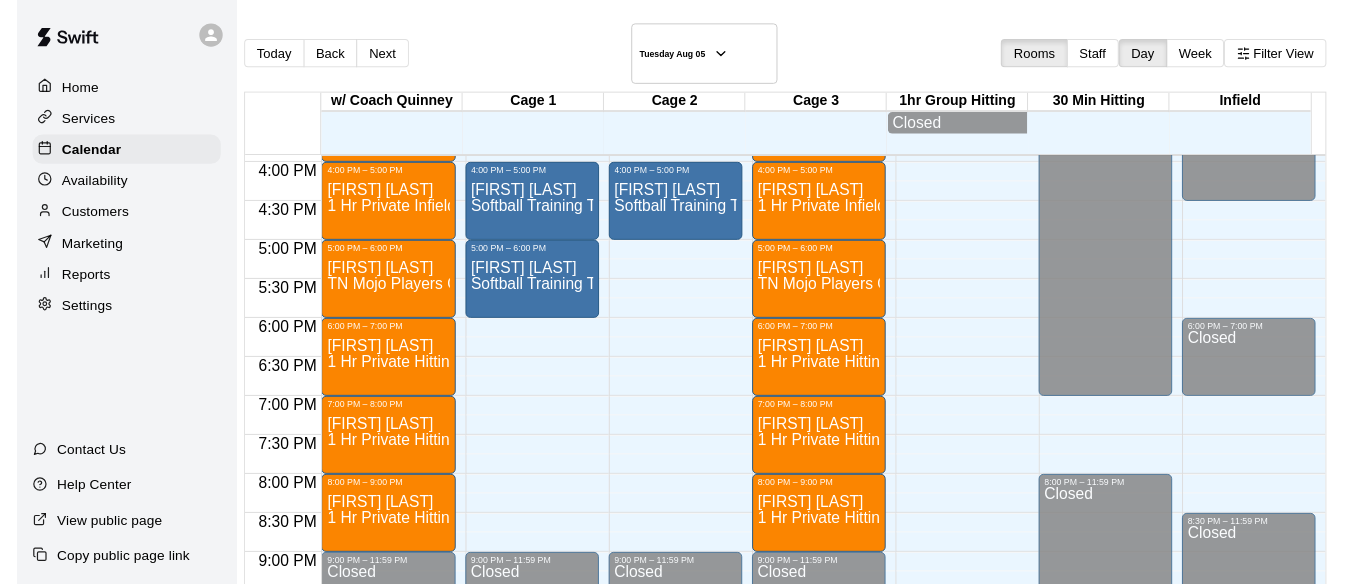scroll, scrollTop: 1292, scrollLeft: 0, axis: vertical 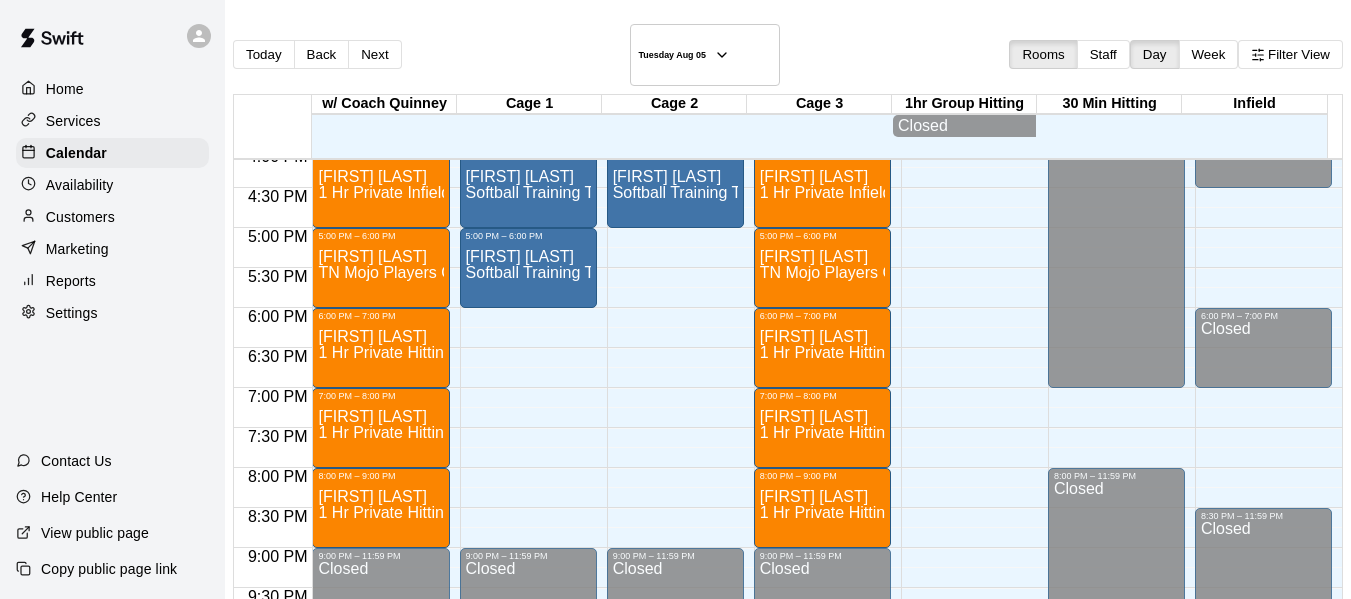 click on "Marketing" at bounding box center [77, 249] 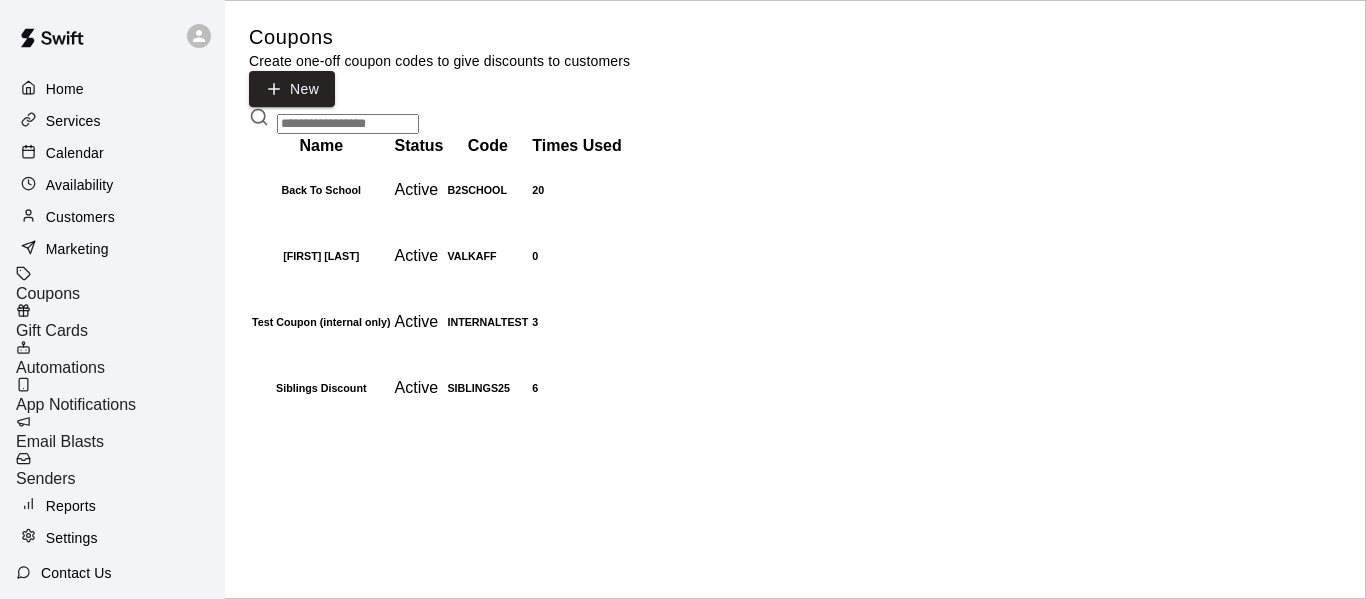 click on "Email Blasts" at bounding box center (60, 441) 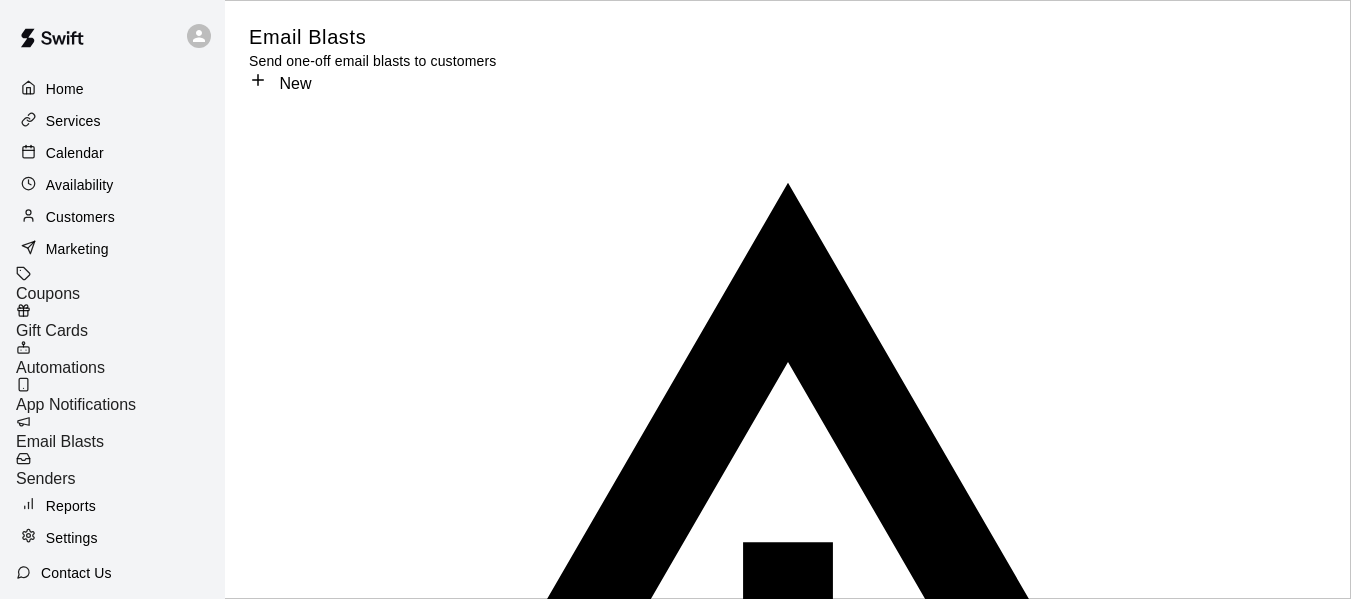 click on "Senders" at bounding box center (46, 478) 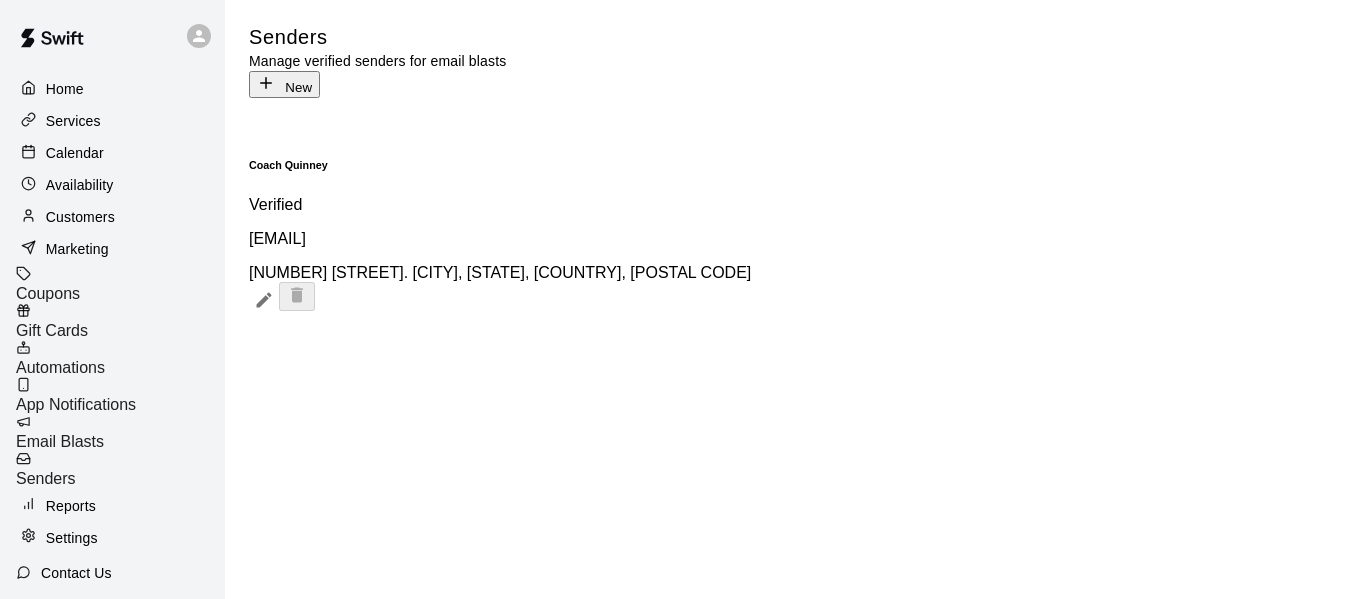 click on "Email Blasts" at bounding box center (60, 441) 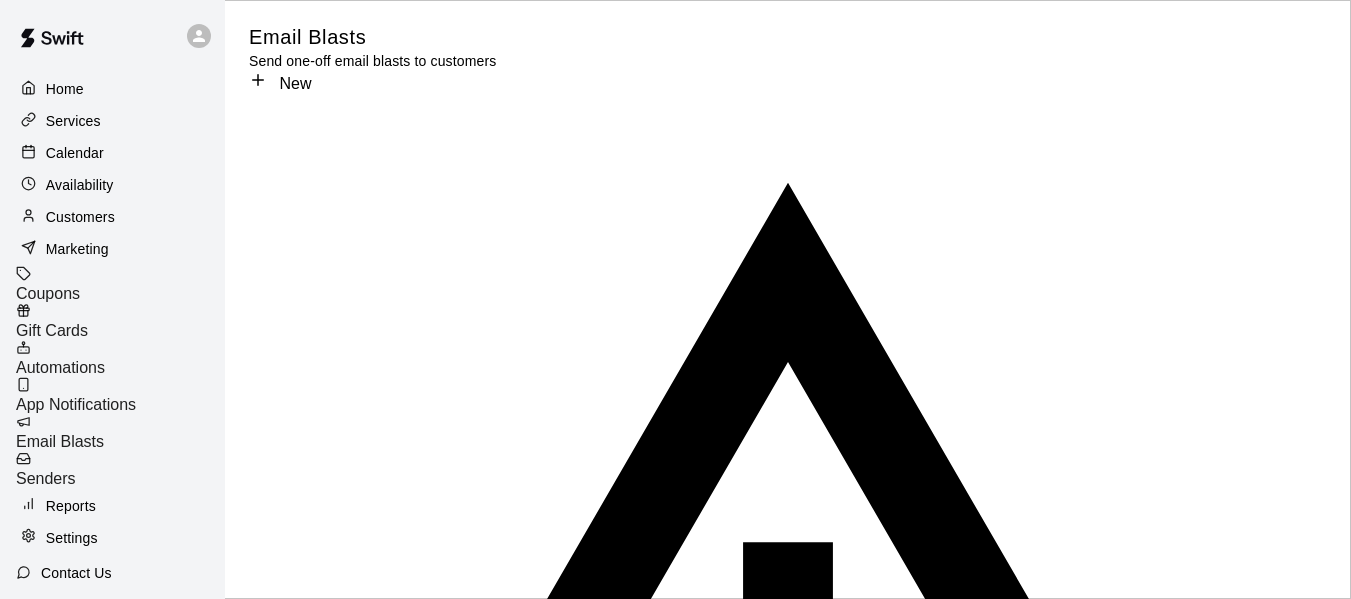 click at bounding box center (348, 1228) 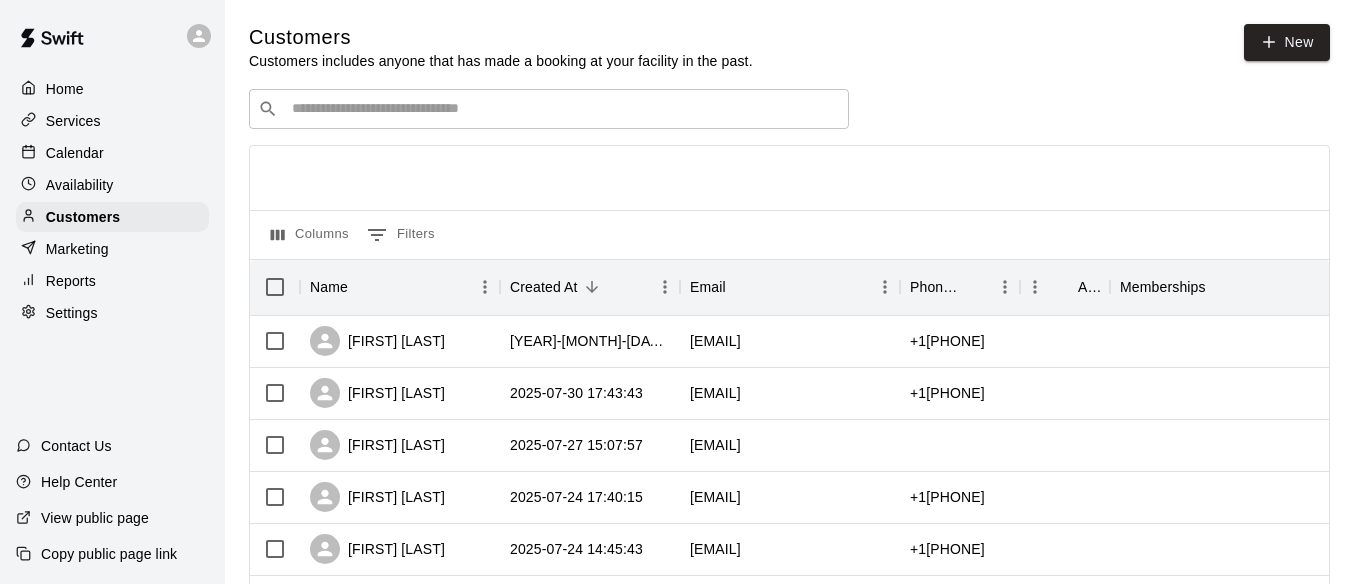 click at bounding box center (563, 109) 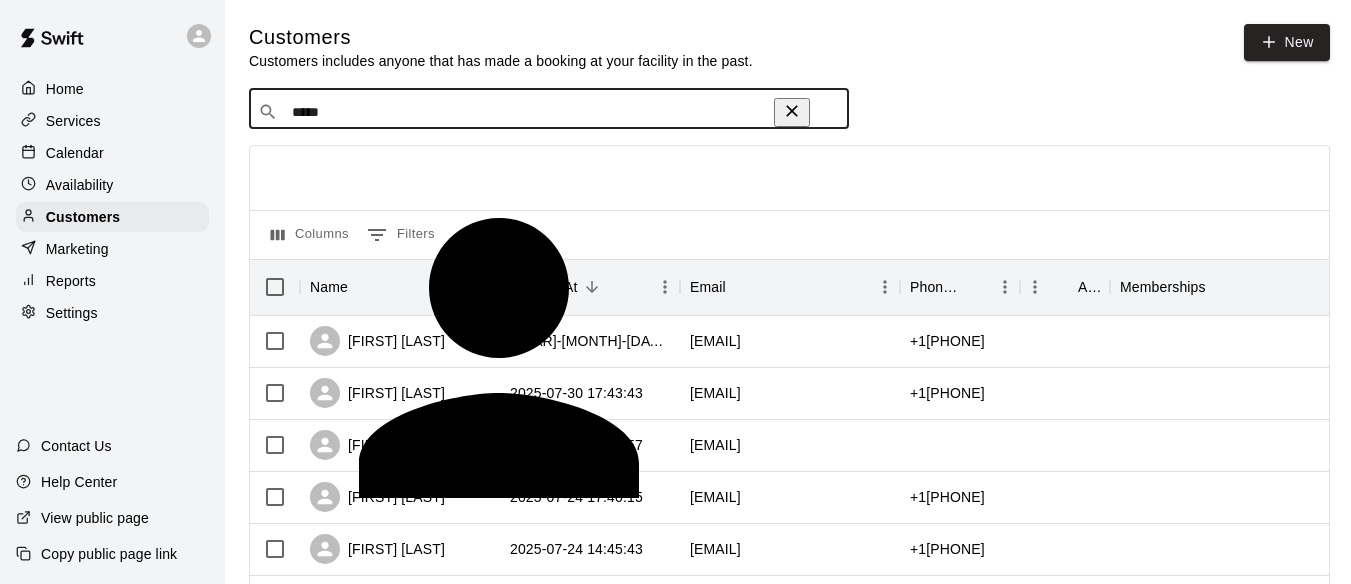 scroll, scrollTop: 381, scrollLeft: 0, axis: vertical 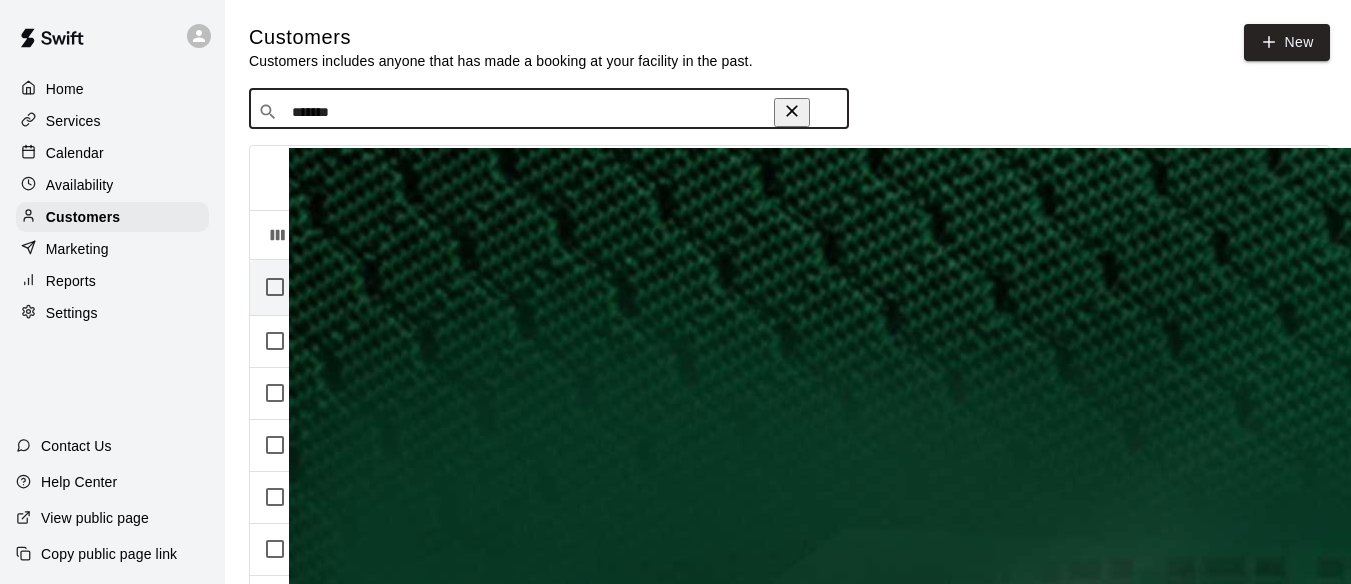 type on "*******" 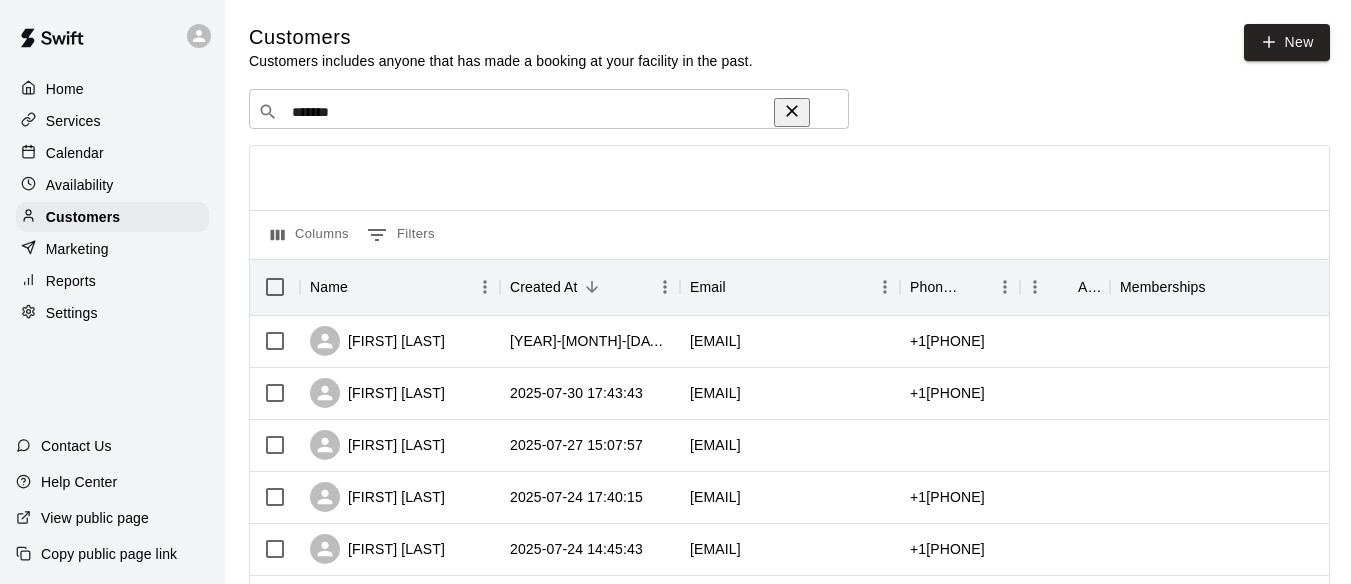 click on "Customers Customers includes anyone that has made a booking at your facility in the past.   New ​ ******* ​ Columns 0 Filters Name Created At Email Phone Number Age Memberships [FIRST] [LAST] 2025-08-04 20:23:36 [EMAIL] +1[PHONE] [FIRST] [LAST] 2025-07-30 17:43:43 [EMAIL] +1[PHONE] [FIRST] [LAST] 2025-07-27 15:07:57 [EMAIL] [FIRST] [LAST] 2025-07-24 17:40:15 [EMAIL] +1[PHONE] [FIRST] [LAST] 2025-07-24 14:45:43 [EMAIL] +1[PHONE] [FIRST] [LAST] 2025-07-23 11:10:08 [EMAIL] +1[PHONE] [FIRST] [LAST] 2025-07-21 16:50:33 [EMAIL] [FIRST] [LAST] 2025-07-20 19:24:38 [EMAIL] +1[PHONE] [FIRST] [LAST] 2025-07-18 09:51:54 [EMAIL] +1[PHONE] [FIRST] [LAST] 2025-07-17 10:22:51 [EMAIL] +1[PHONE] [FIRST] [LAST] 2025-04-21 10:45:40 [EMAIL] +1[PHONE] [FIRST] [LAST] 2025-01-05 19:58:01 [EMAIL] +1[PHONE] [FIRST] [LAST] +1[PHONE]" at bounding box center (789, 847) 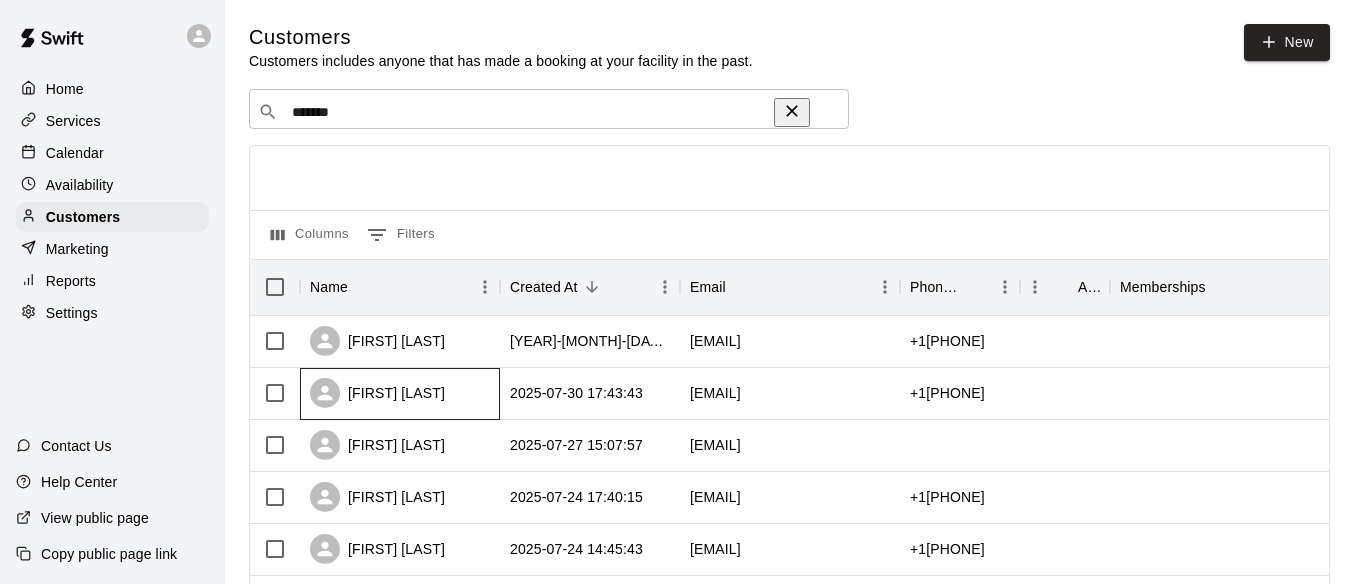 click on "[FIRST] [LAST]" at bounding box center (377, 393) 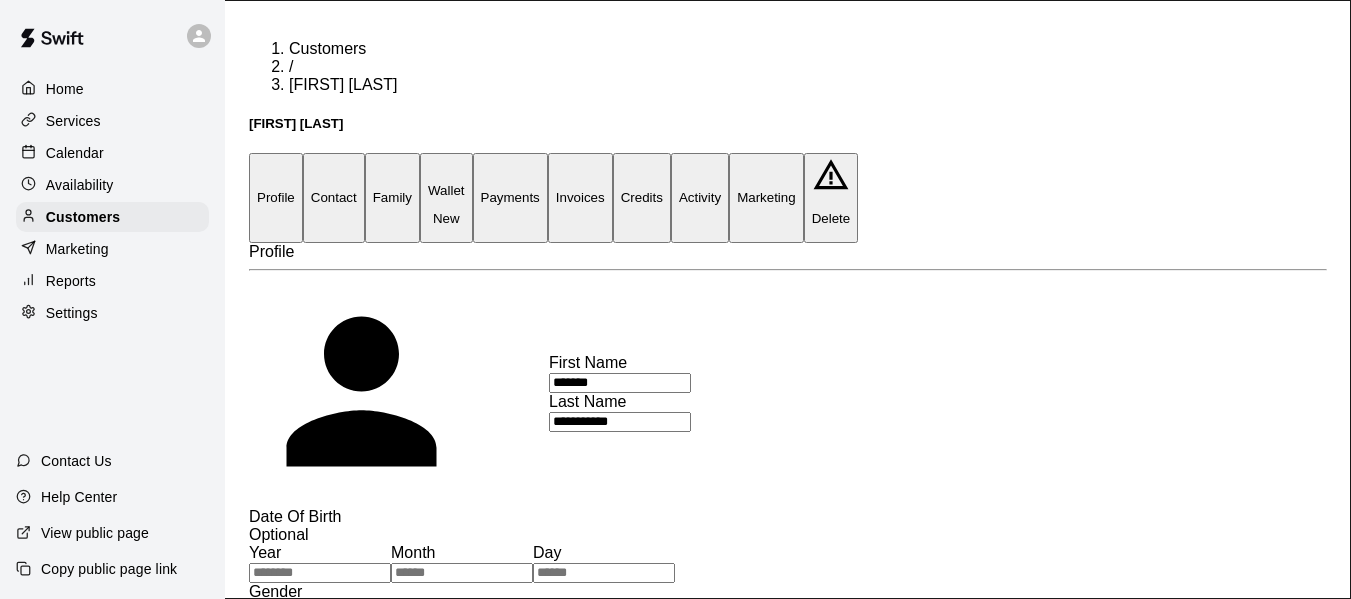 click on "Family" at bounding box center (392, 197) 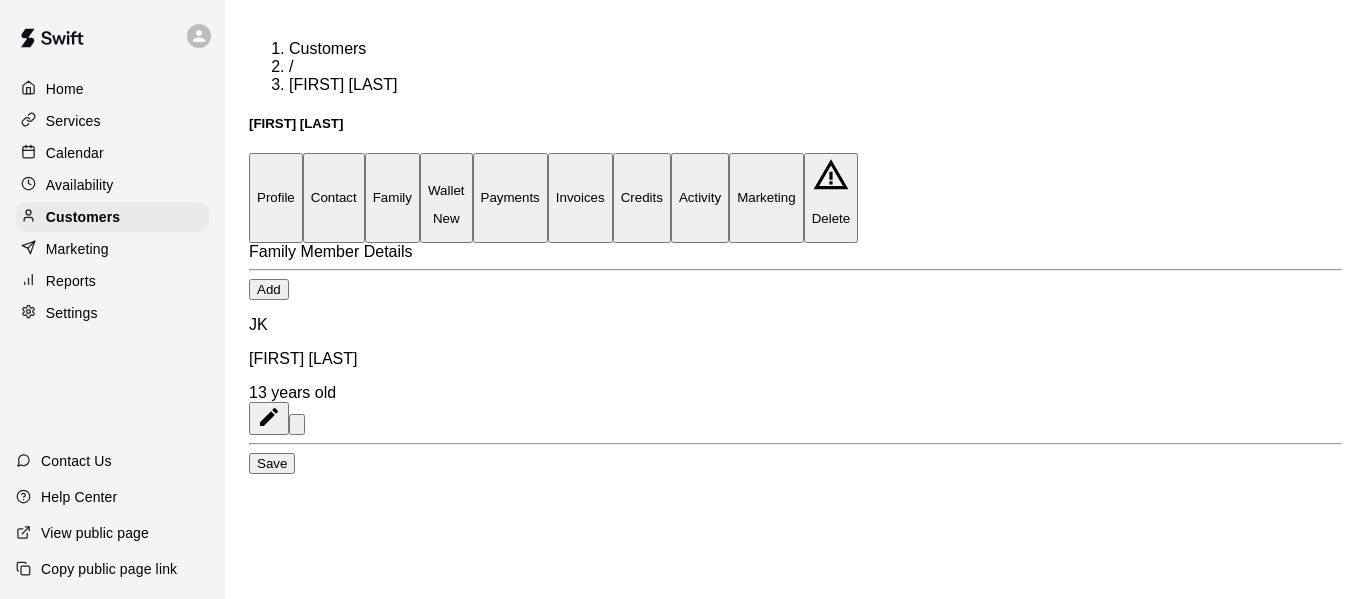 click on "Profile" at bounding box center [276, 197] 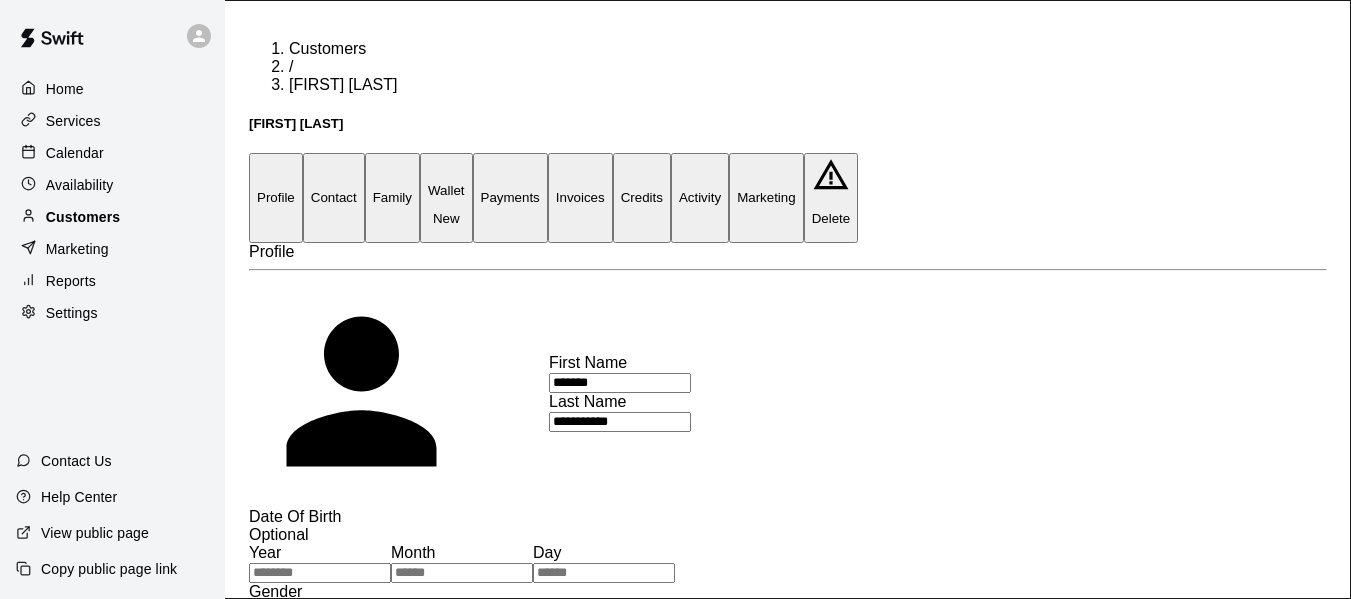 click on "Customers" at bounding box center (83, 217) 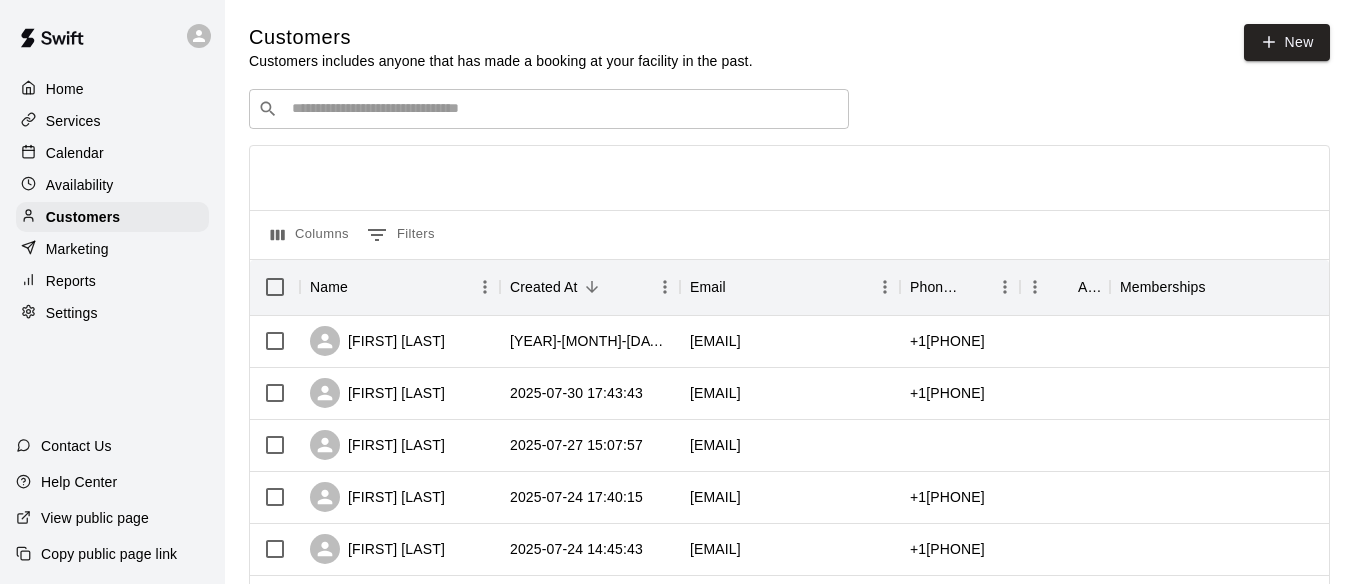 click at bounding box center (563, 109) 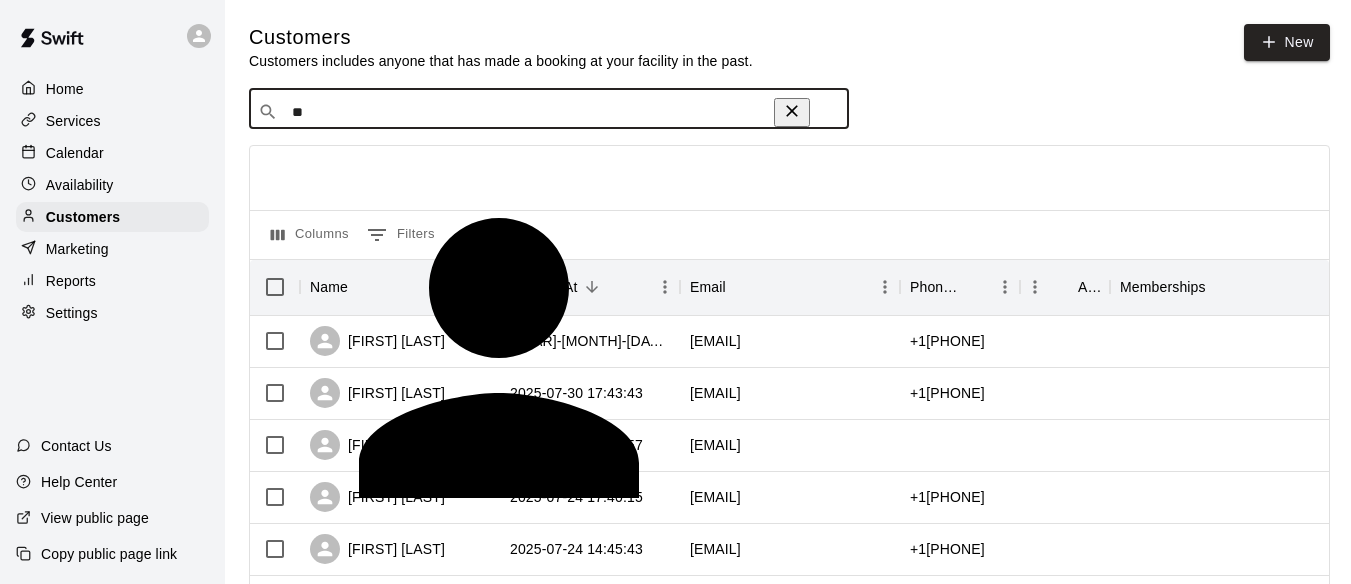 type on "*" 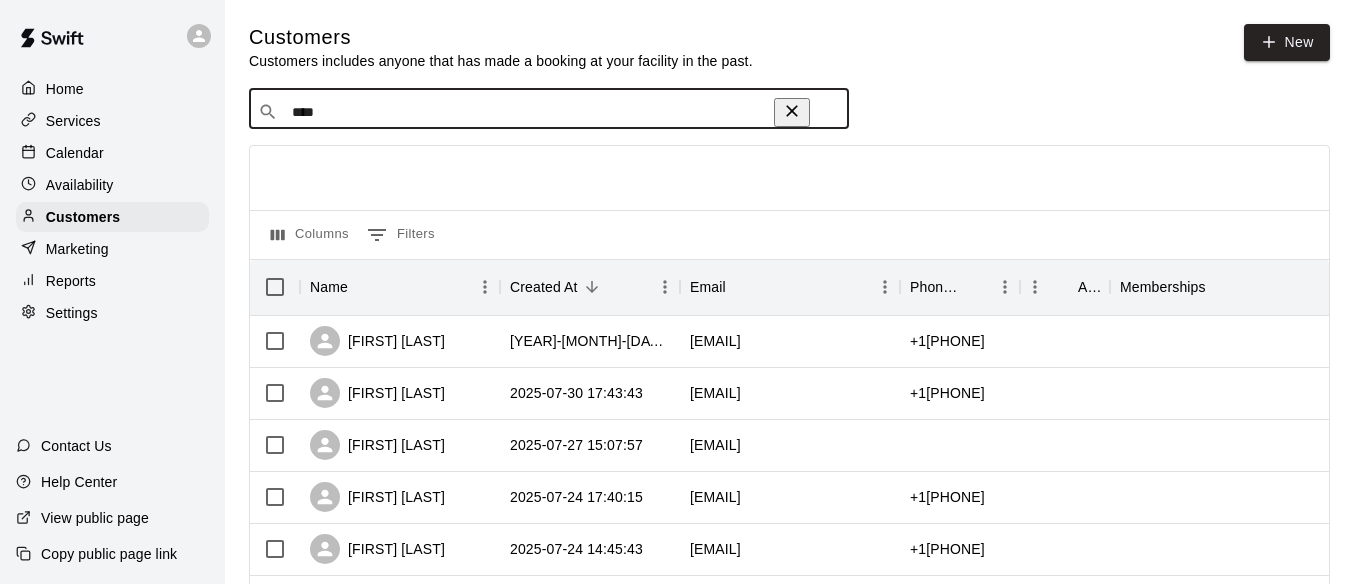 type on "*****" 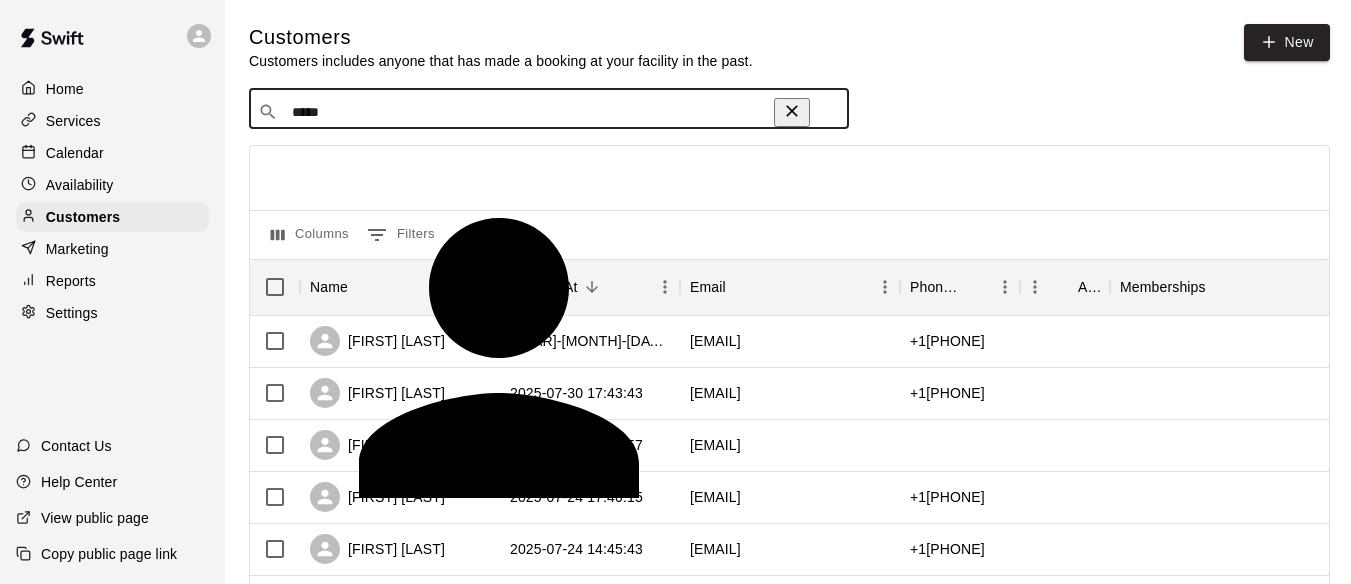 click on "[FIRST] [LAST]" at bounding box center [343, 1089] 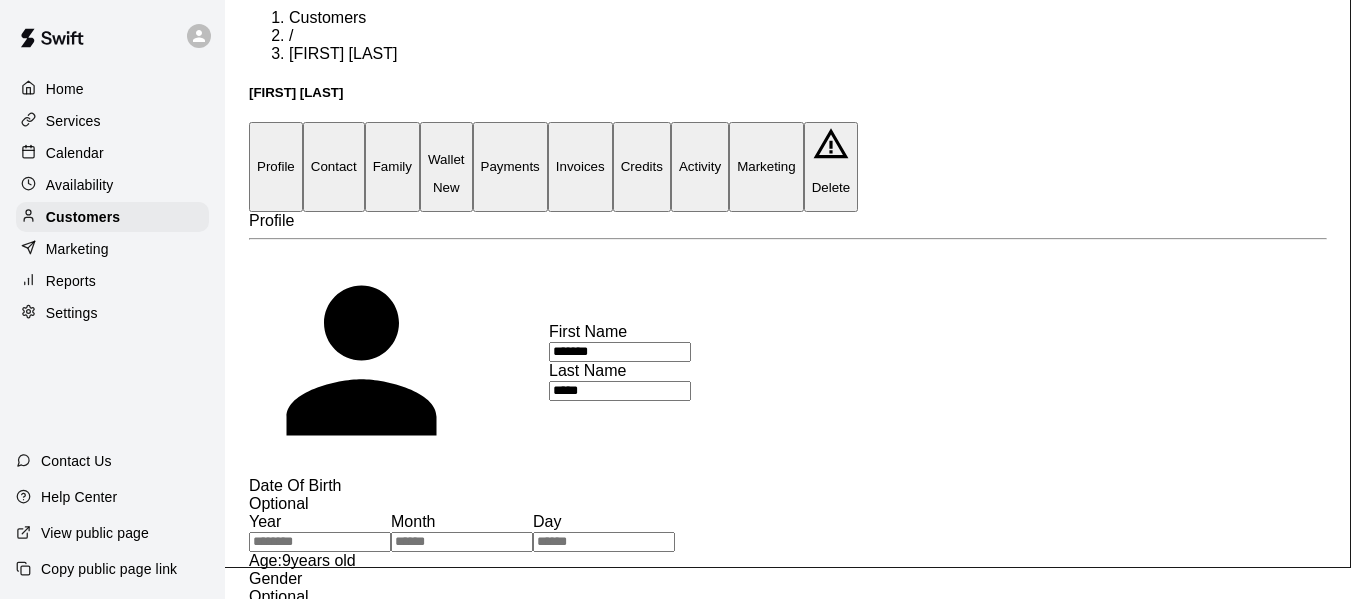 scroll, scrollTop: 0, scrollLeft: 0, axis: both 